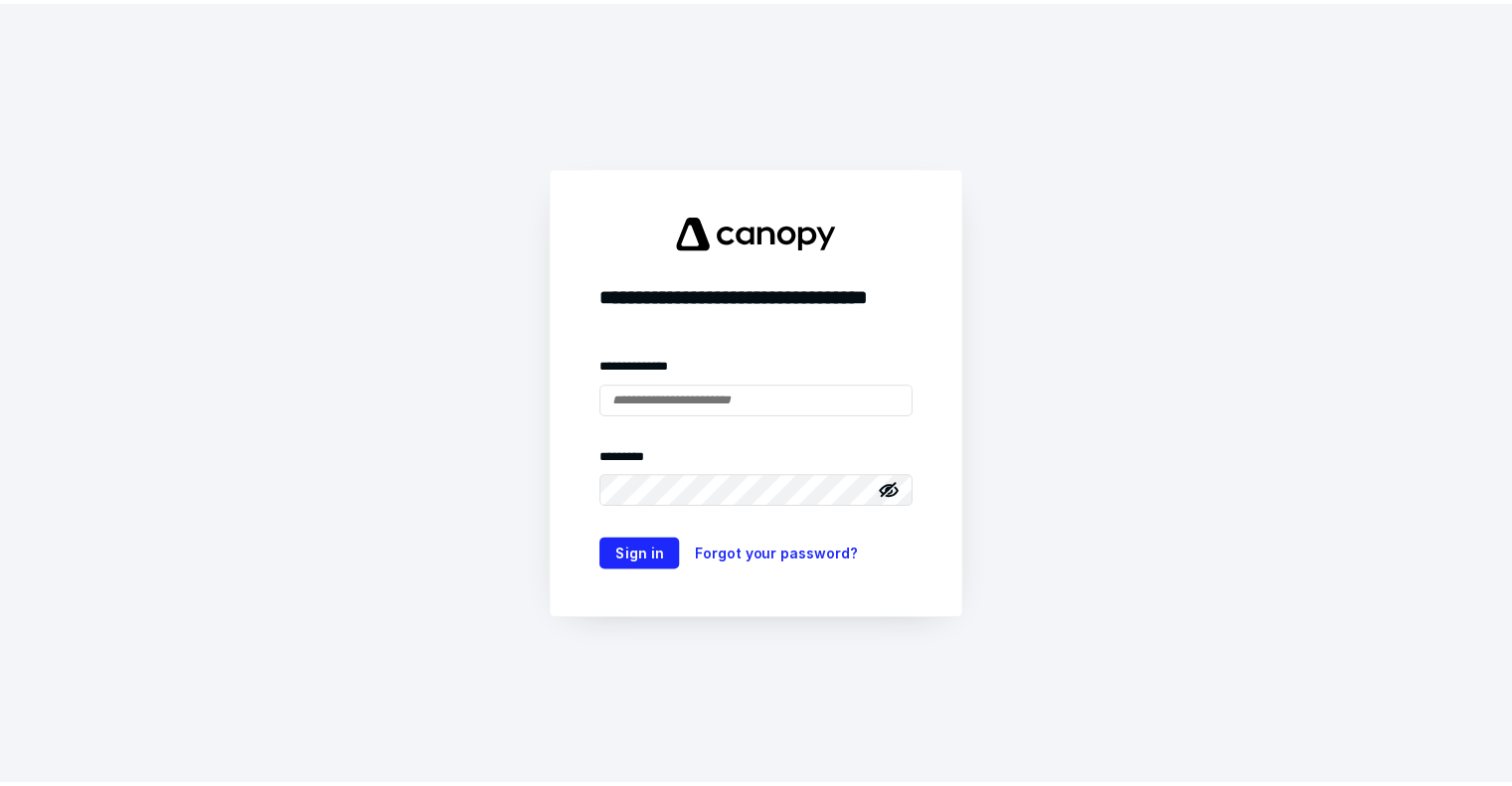 scroll, scrollTop: 0, scrollLeft: 0, axis: both 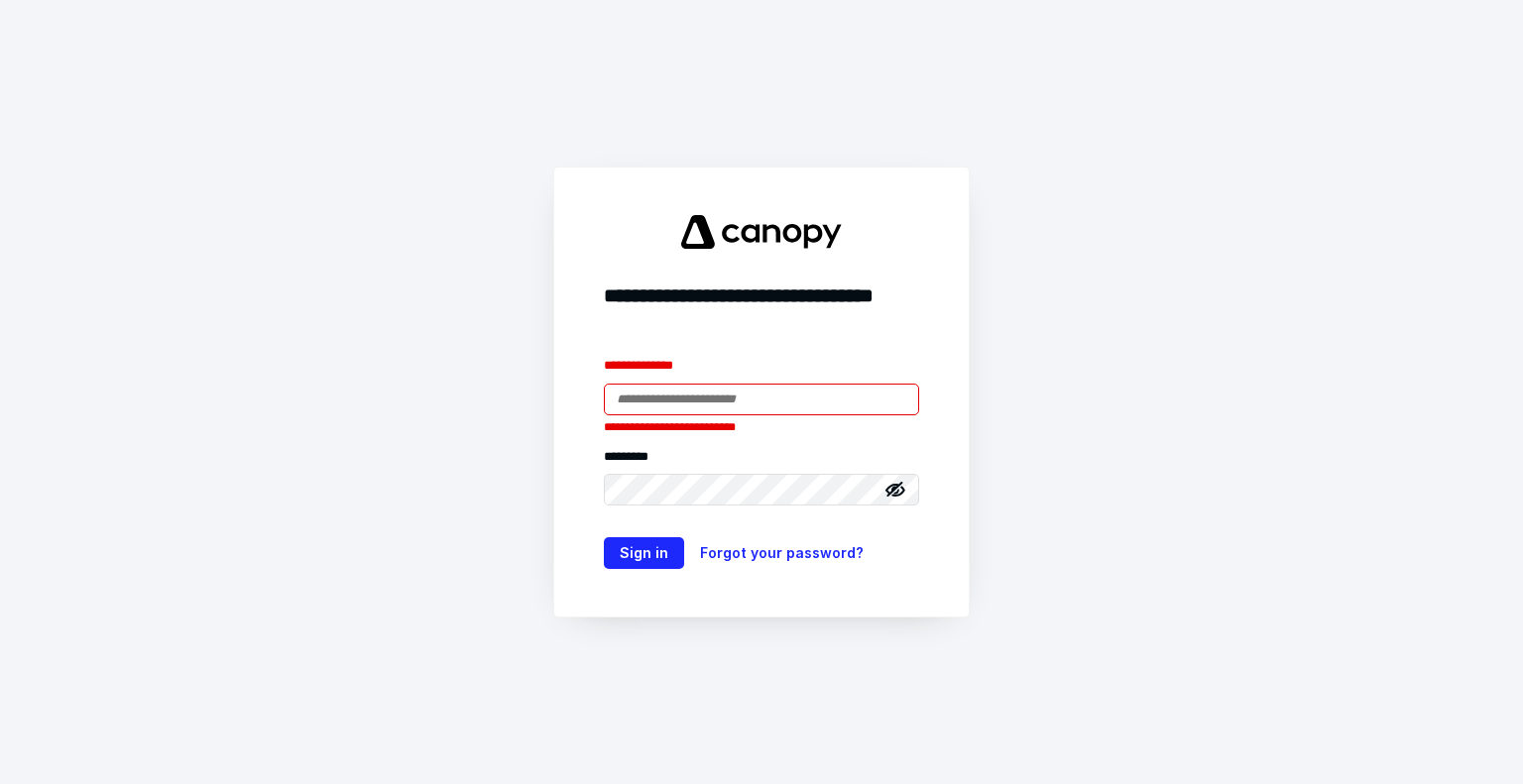 click at bounding box center [762, 399] 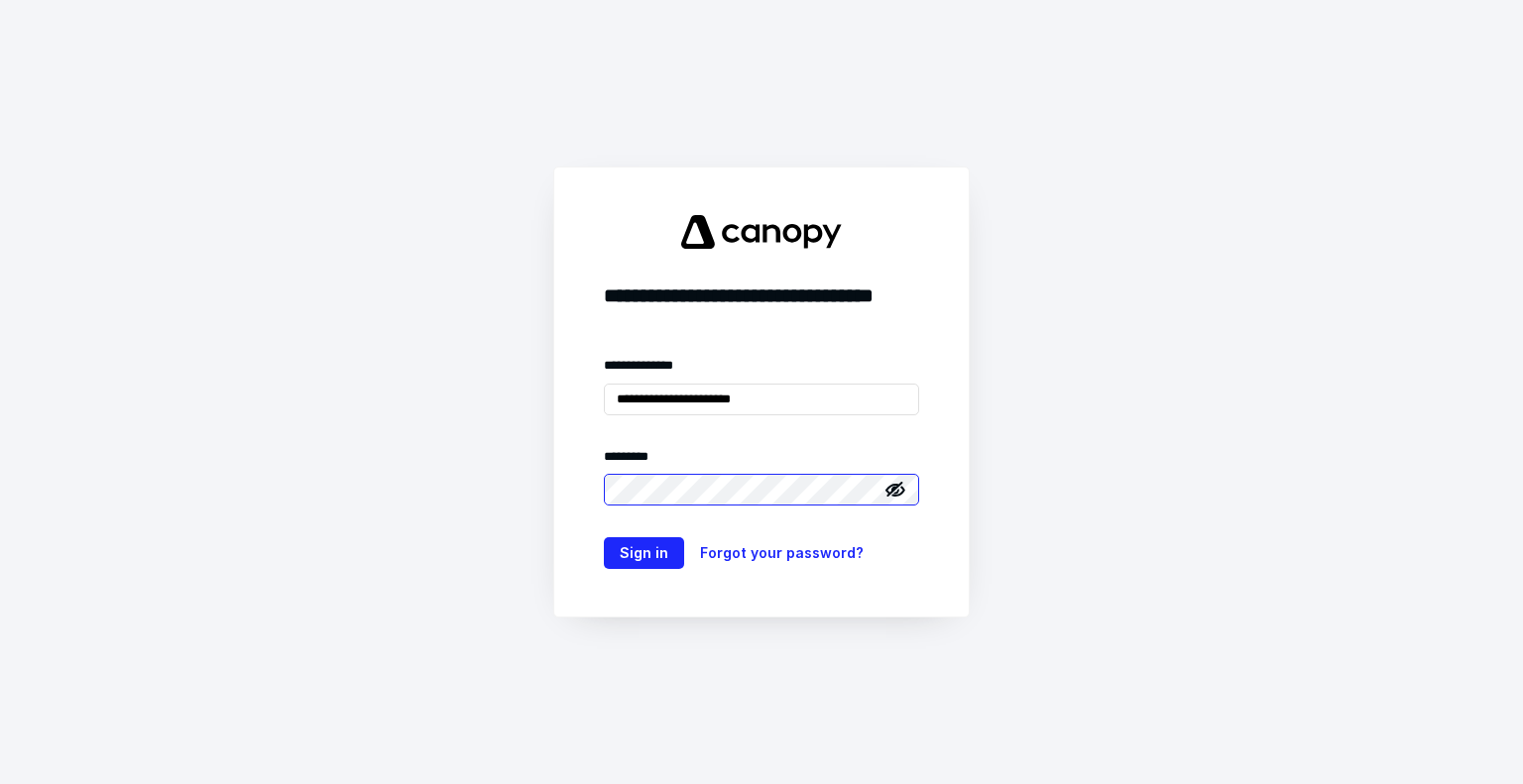 click on "Sign in" at bounding box center (644, 553) 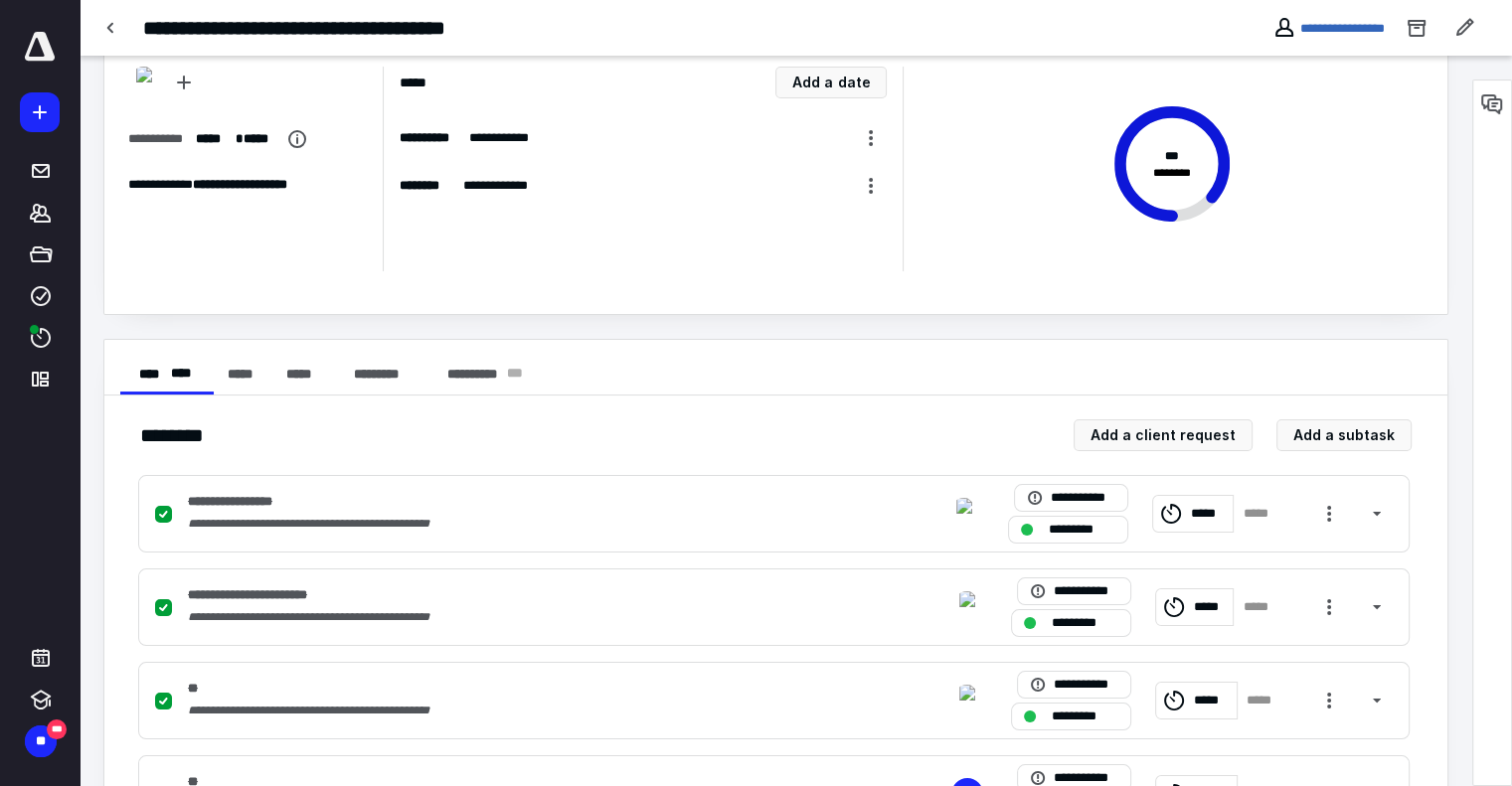scroll, scrollTop: 0, scrollLeft: 0, axis: both 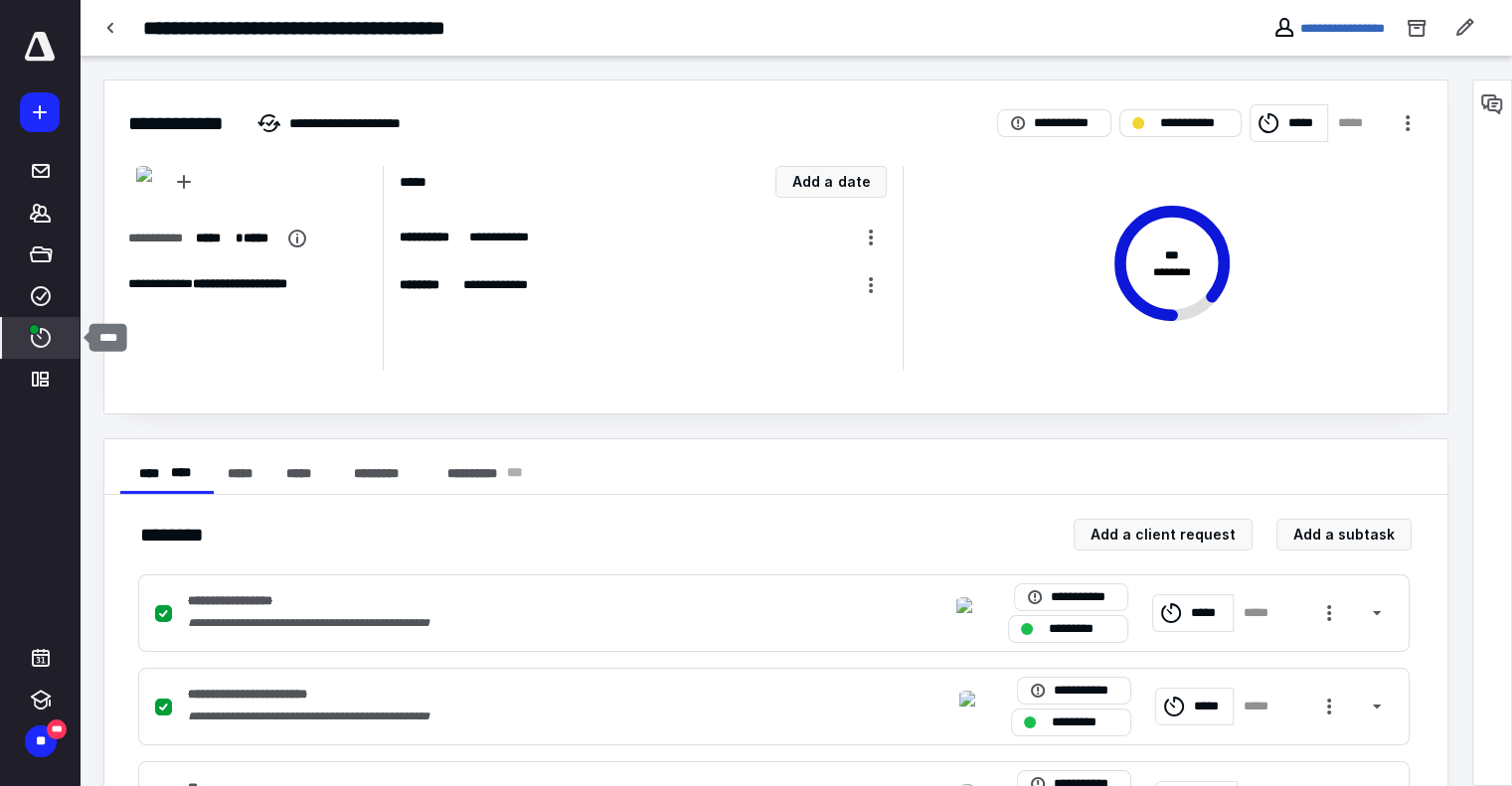 click on "****" at bounding box center [41, 338] 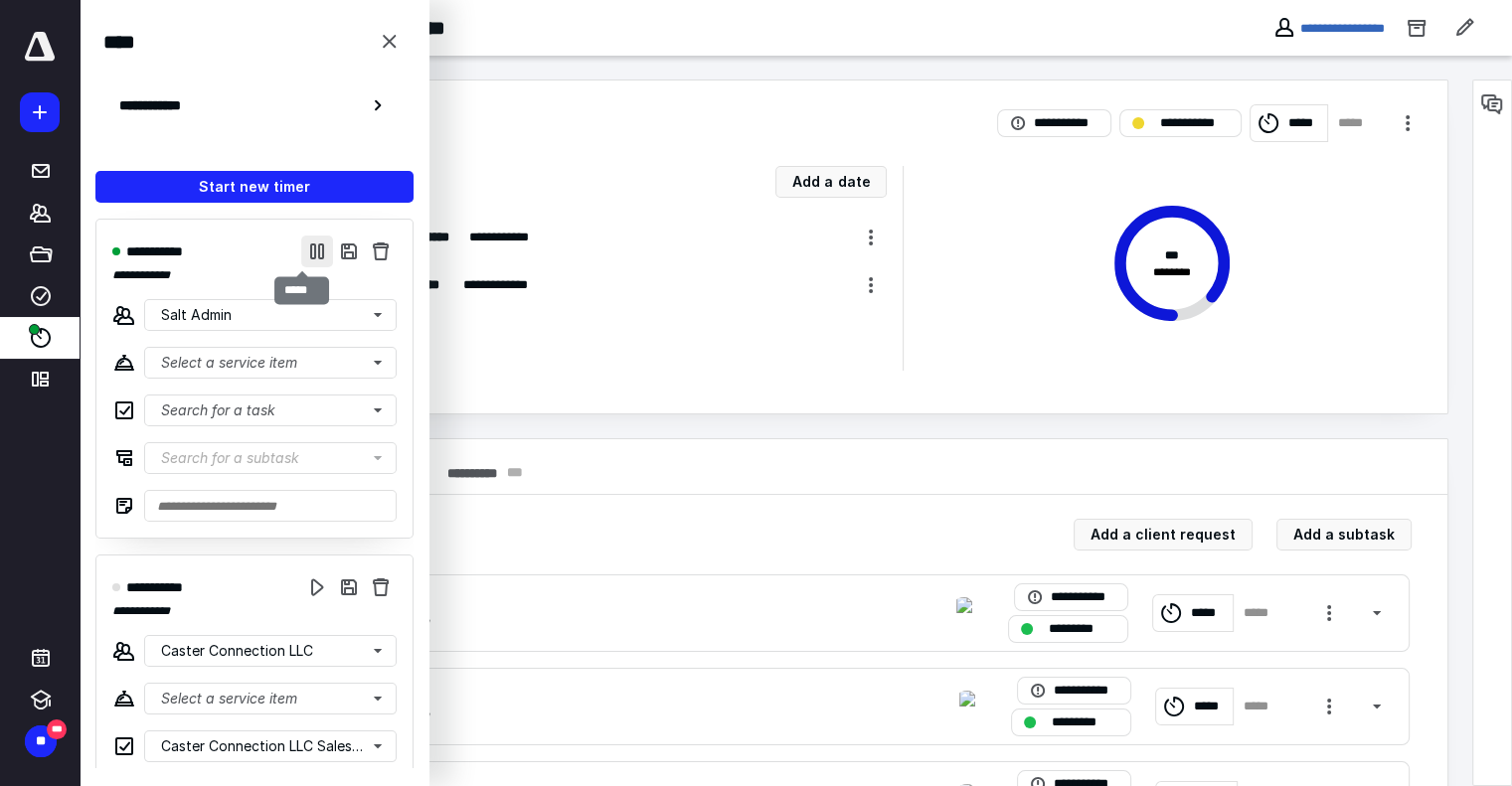 click at bounding box center [317, 251] 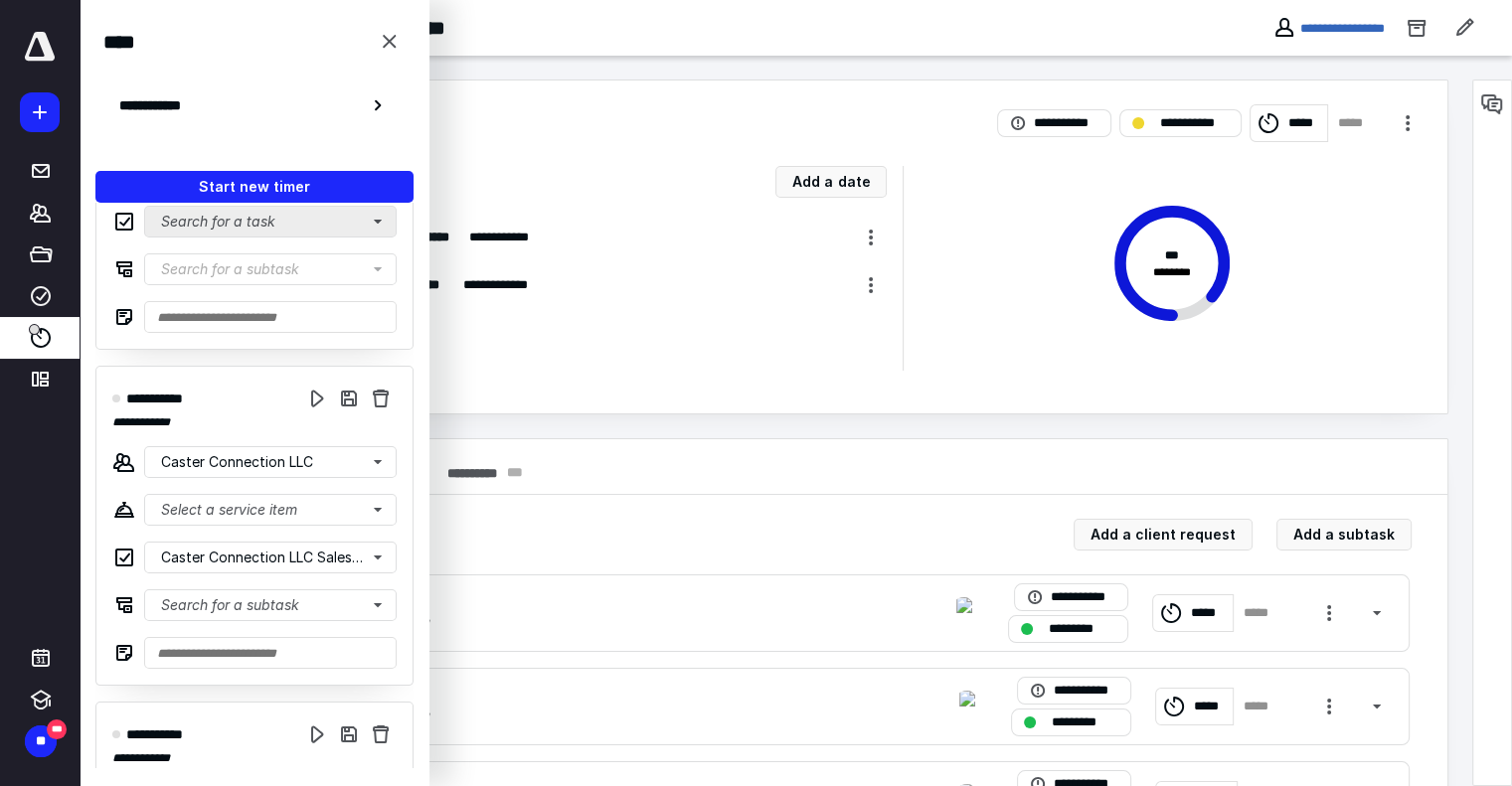 scroll, scrollTop: 199, scrollLeft: 0, axis: vertical 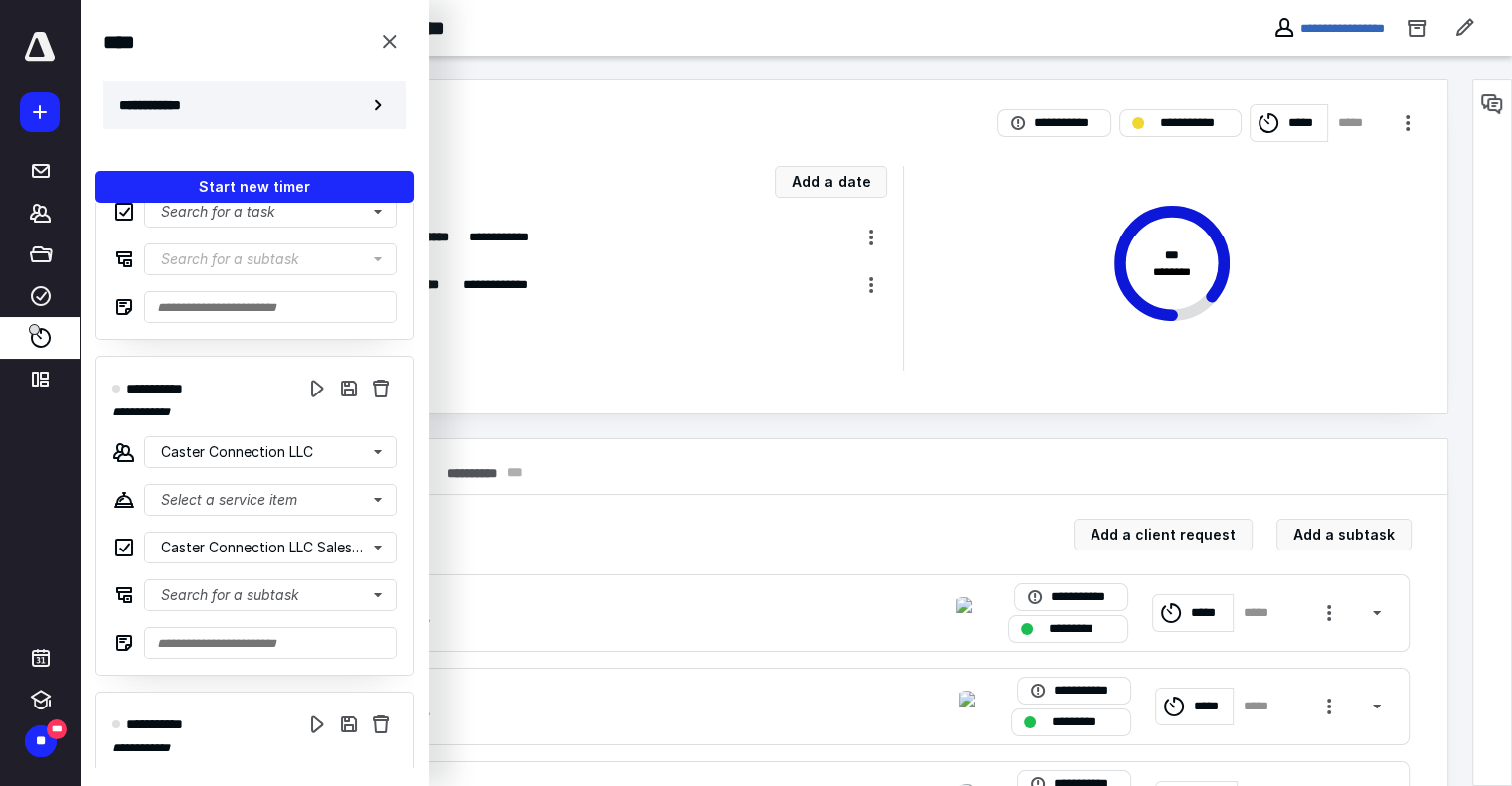 click on "**********" at bounding box center [161, 105] 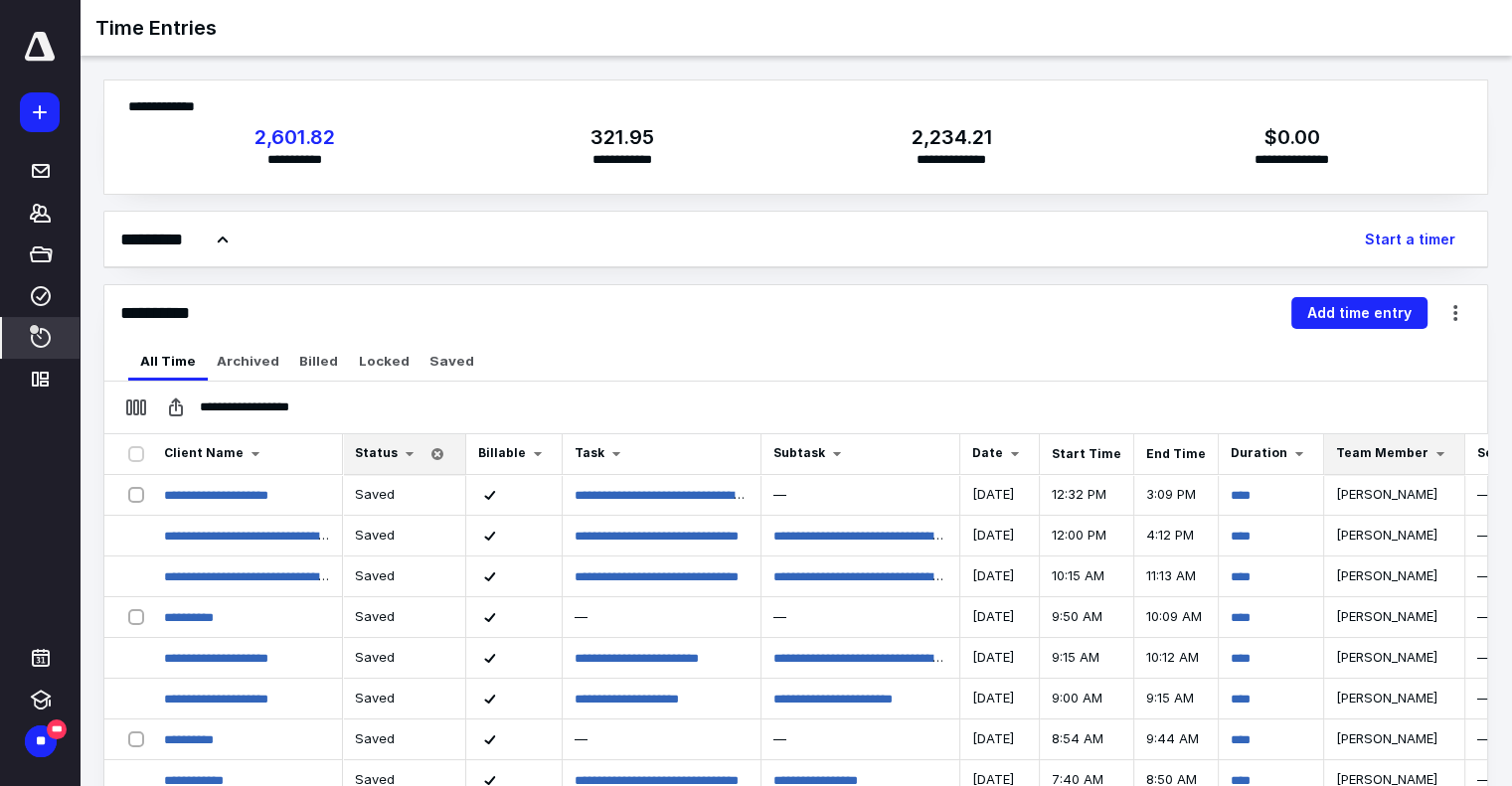 click on "Team Member" at bounding box center [1382, 452] 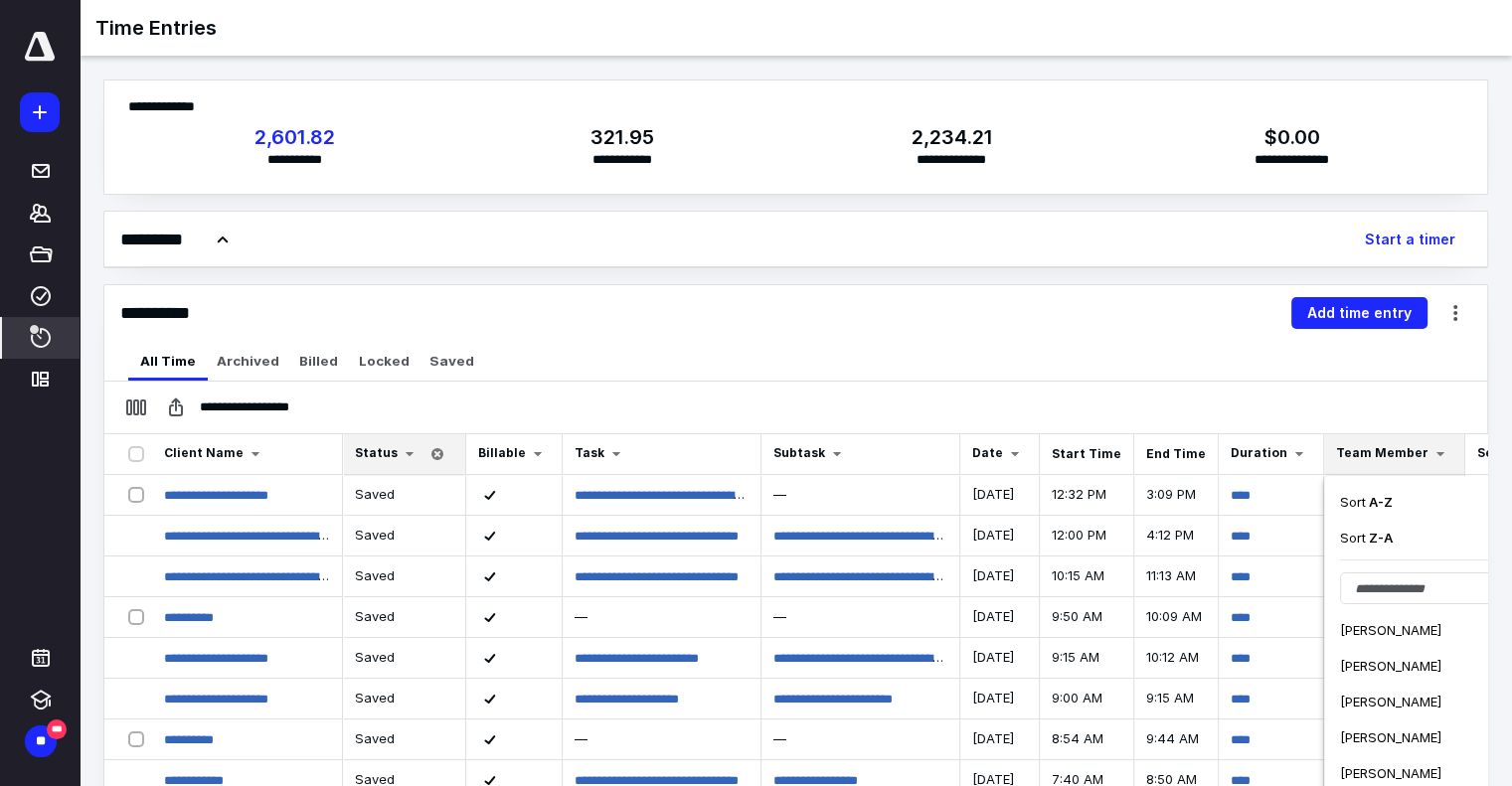 scroll, scrollTop: 199, scrollLeft: 0, axis: vertical 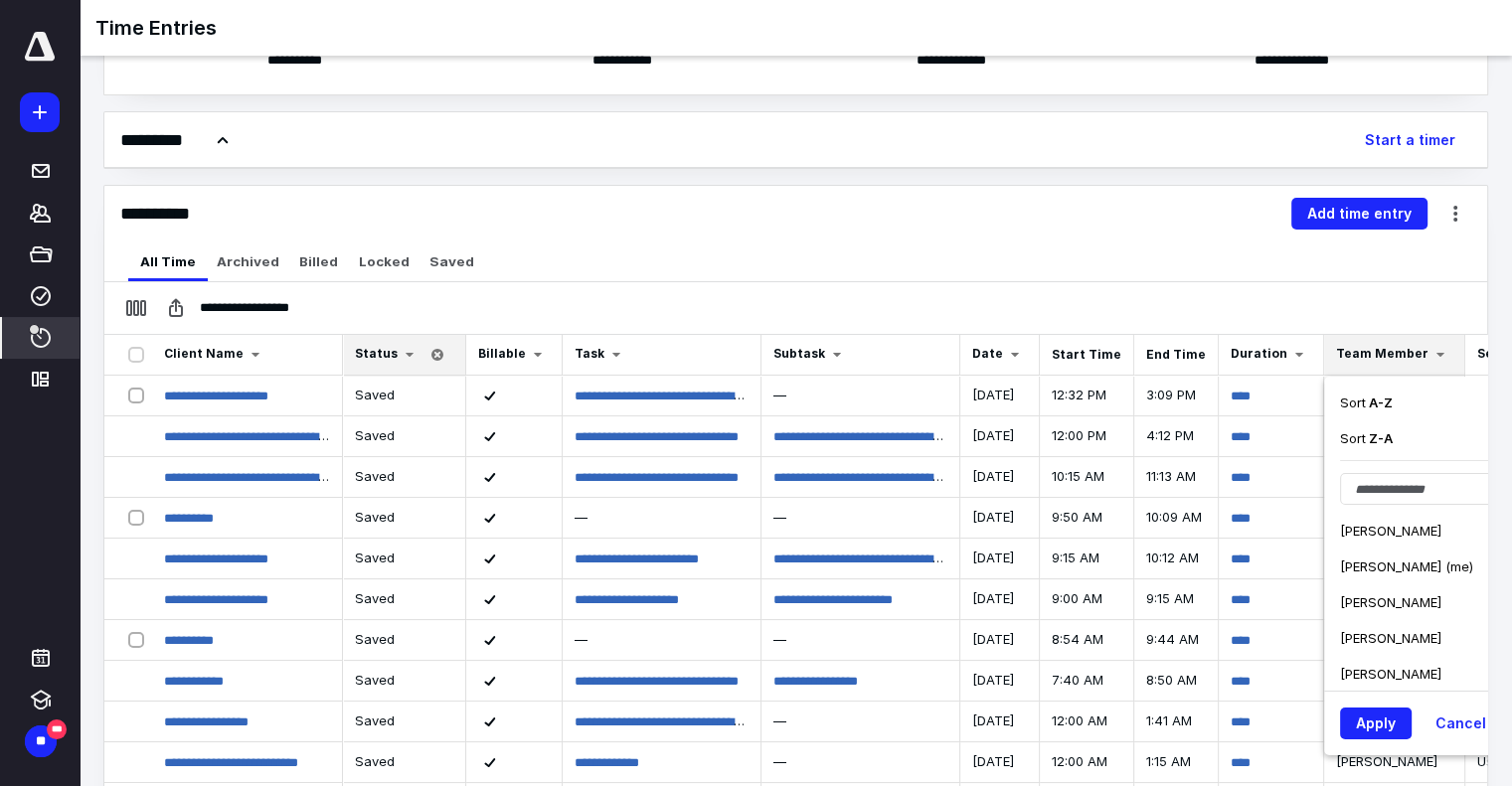 click on "Morgan Dible (me)" at bounding box center (1407, 566) 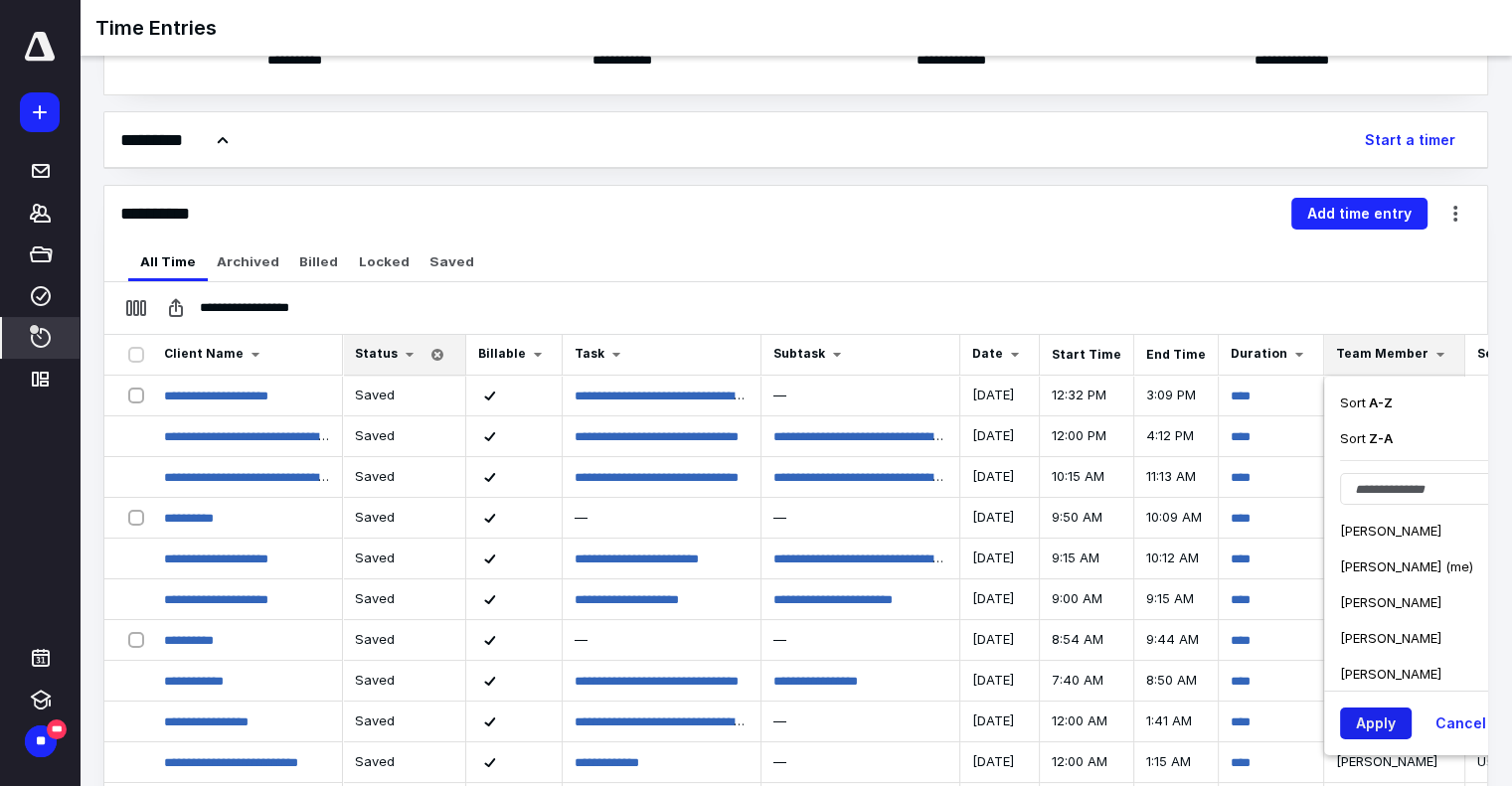 click on "Apply" at bounding box center [1376, 723] 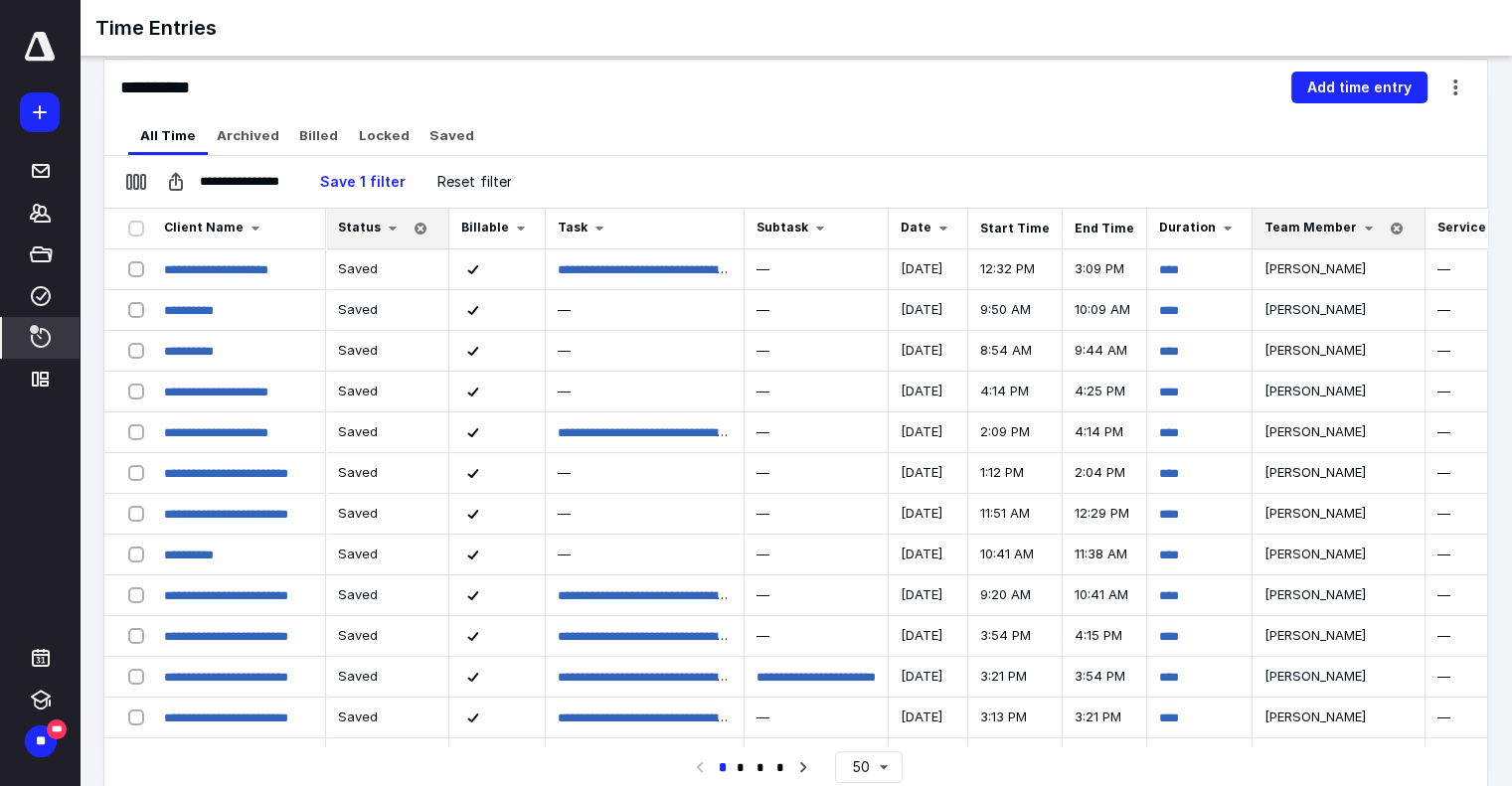 scroll, scrollTop: 227, scrollLeft: 0, axis: vertical 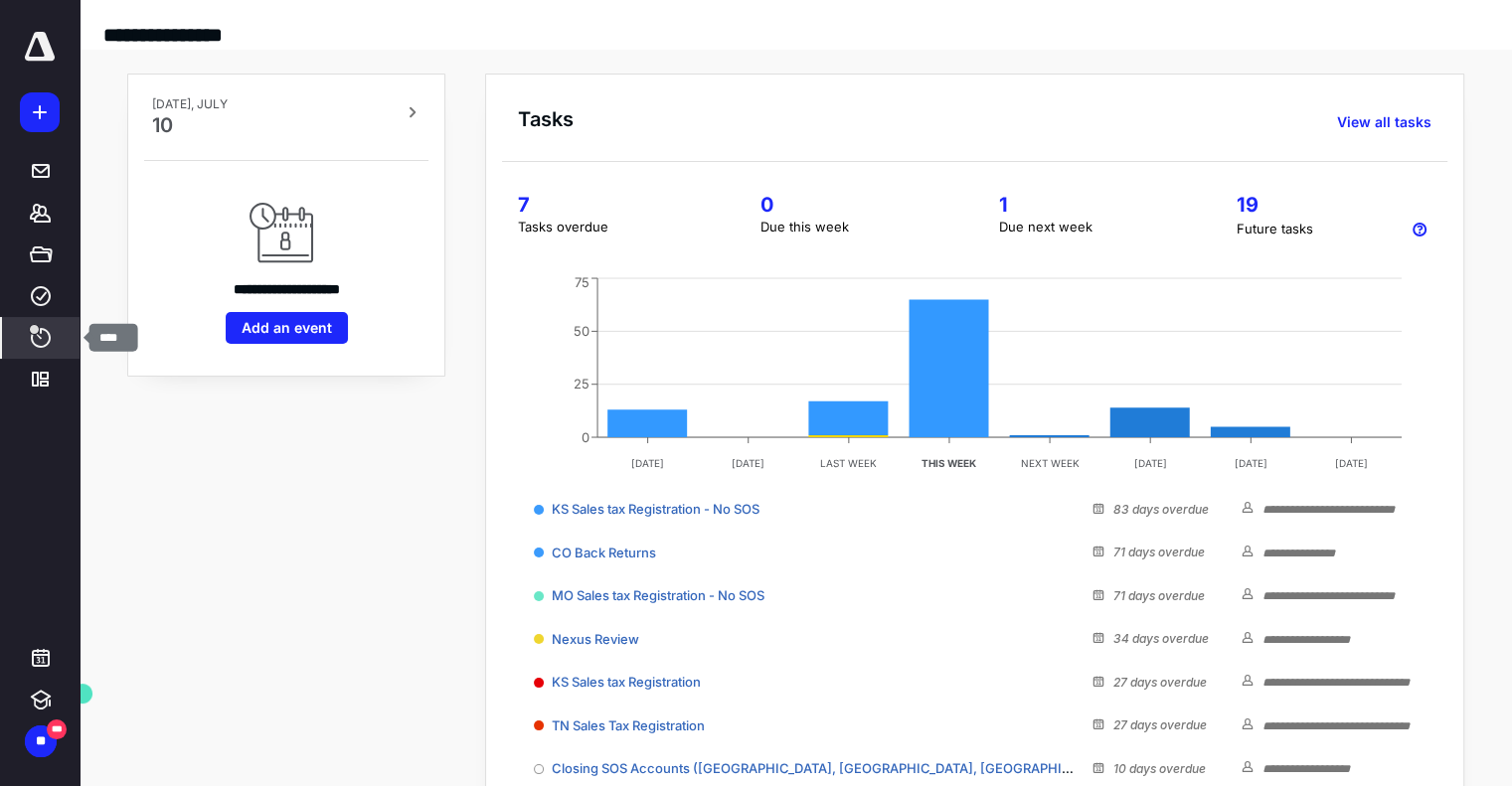 click 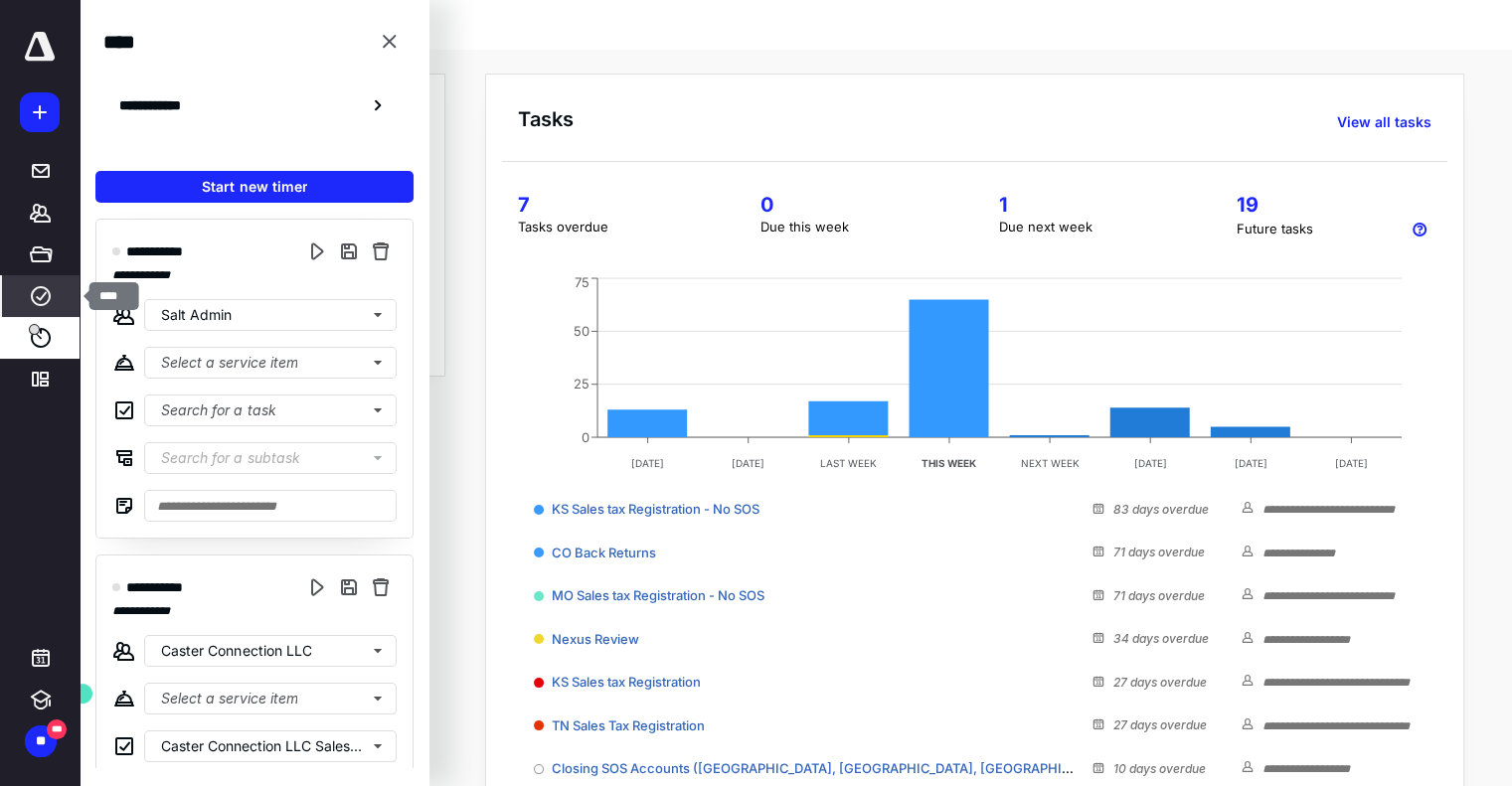 click on "****" at bounding box center (41, 296) 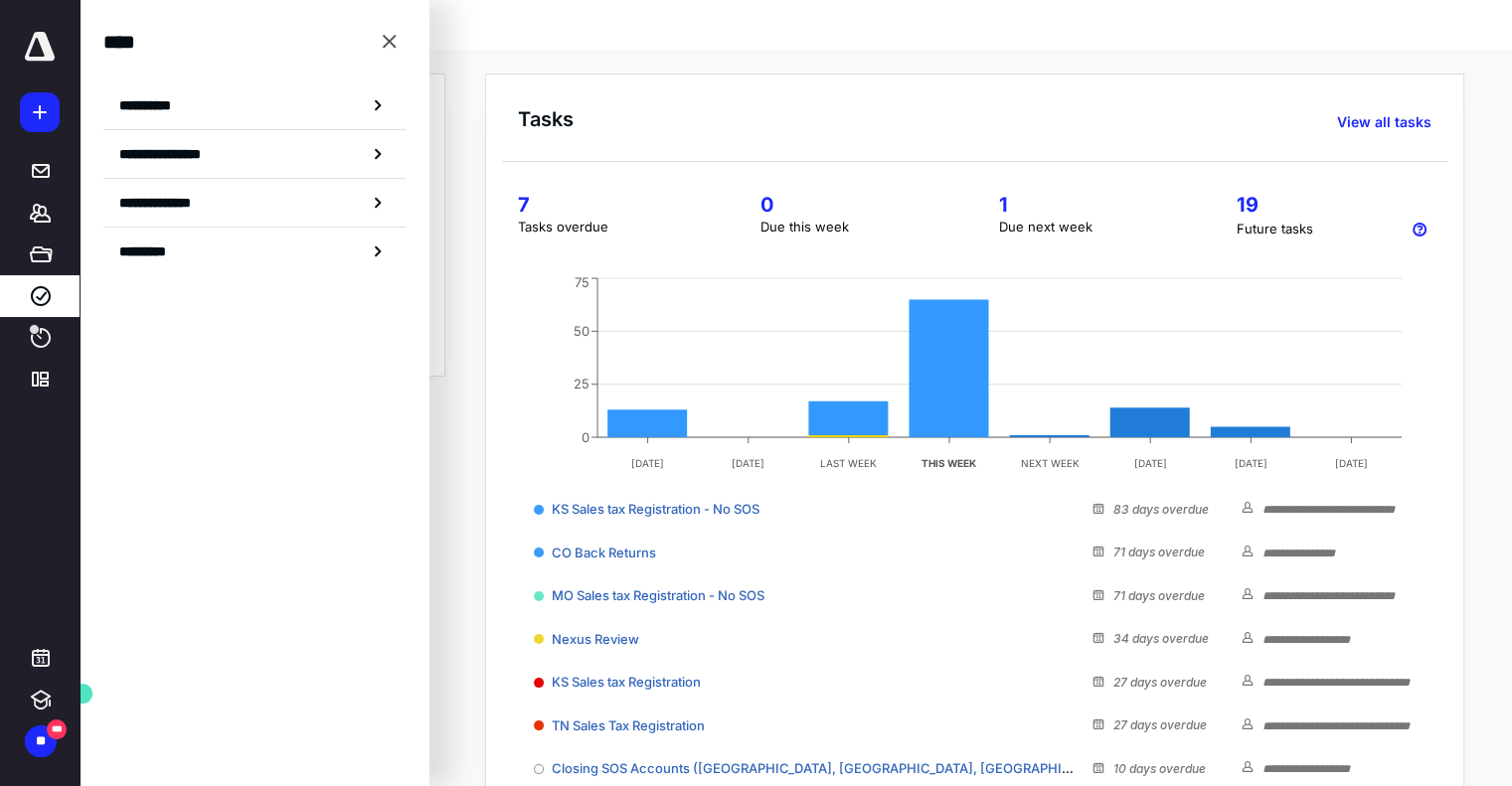 click on "**********" at bounding box center (254, 105) 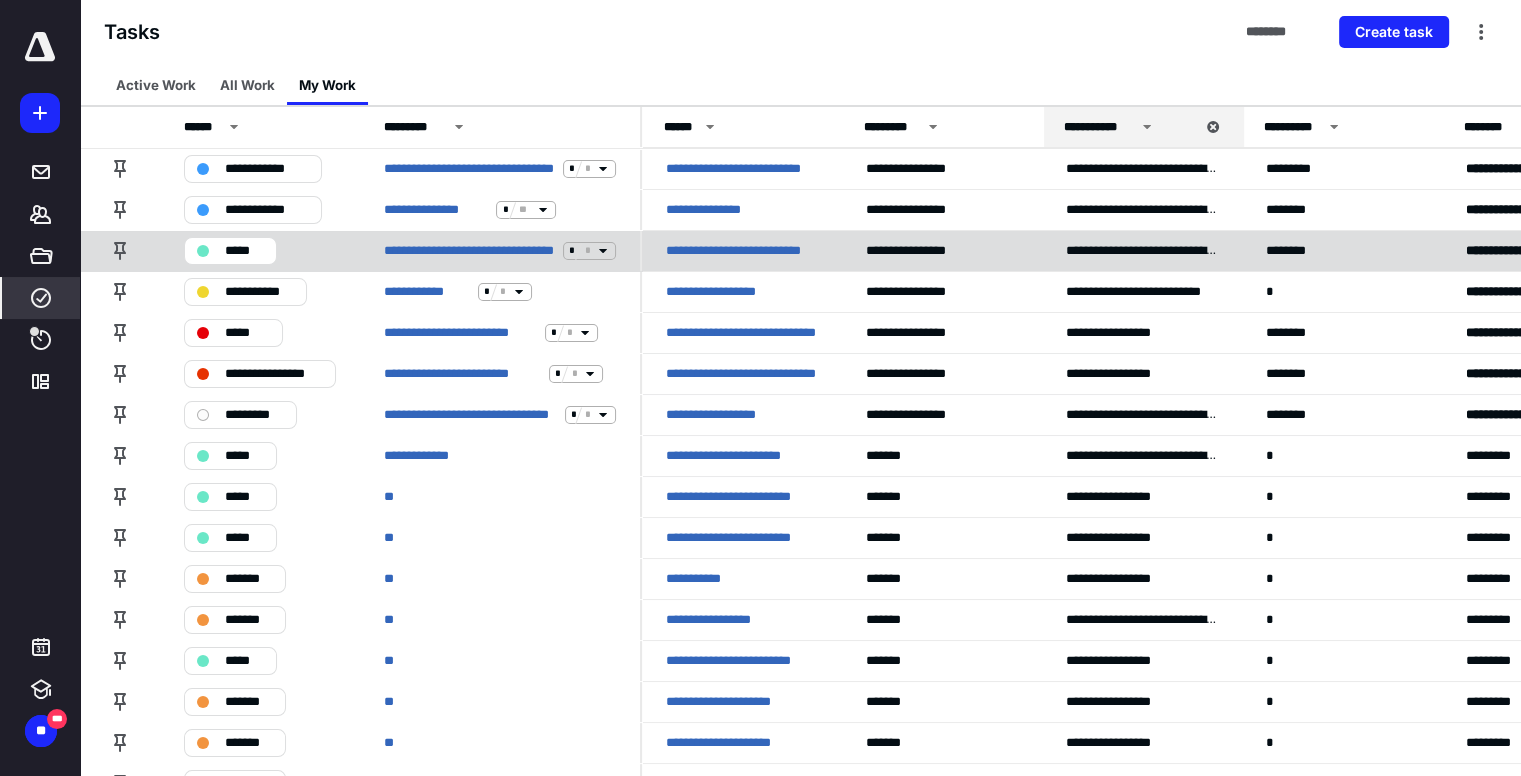 click on "**********" at bounding box center (742, 251) 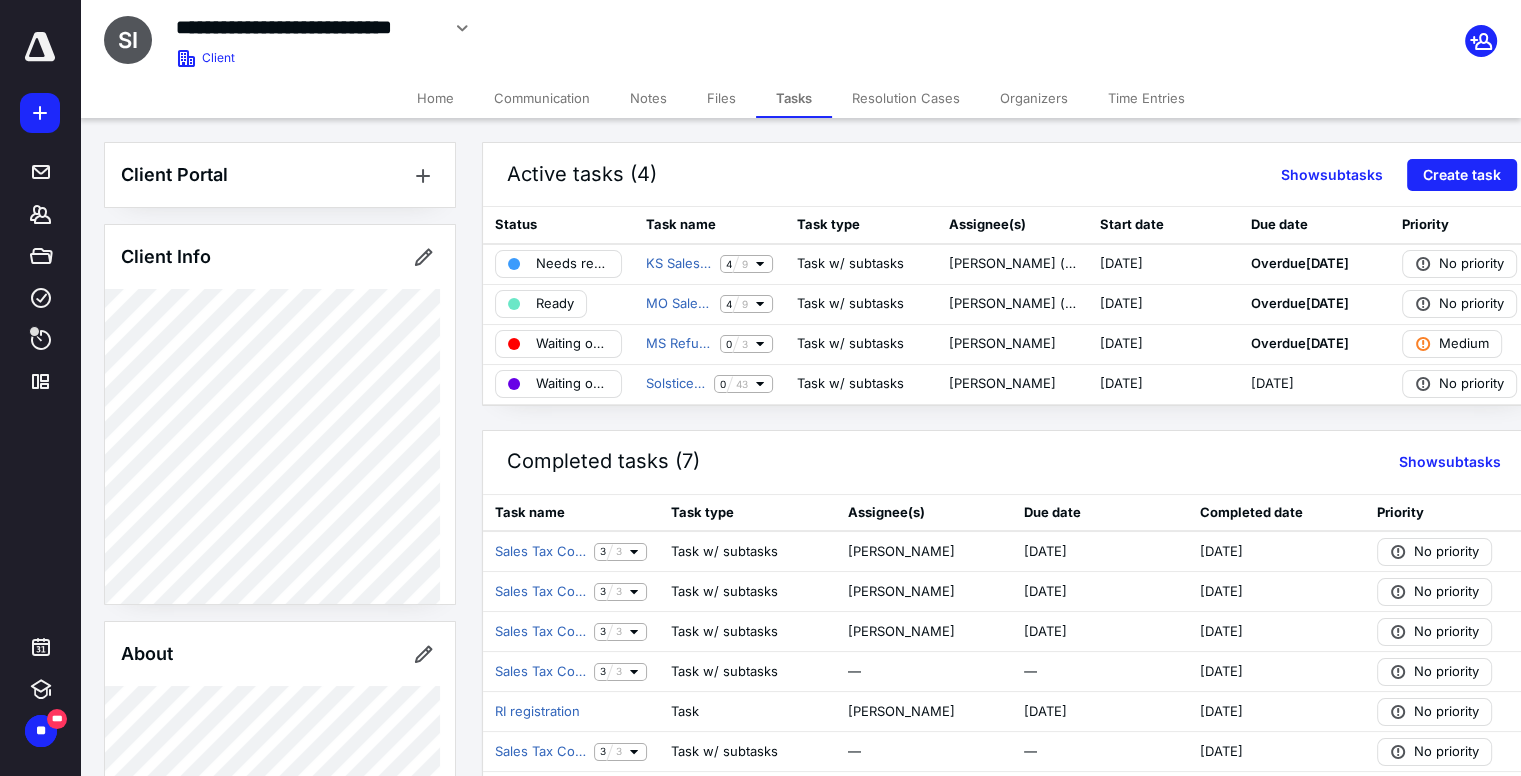click on "Files" at bounding box center (721, 98) 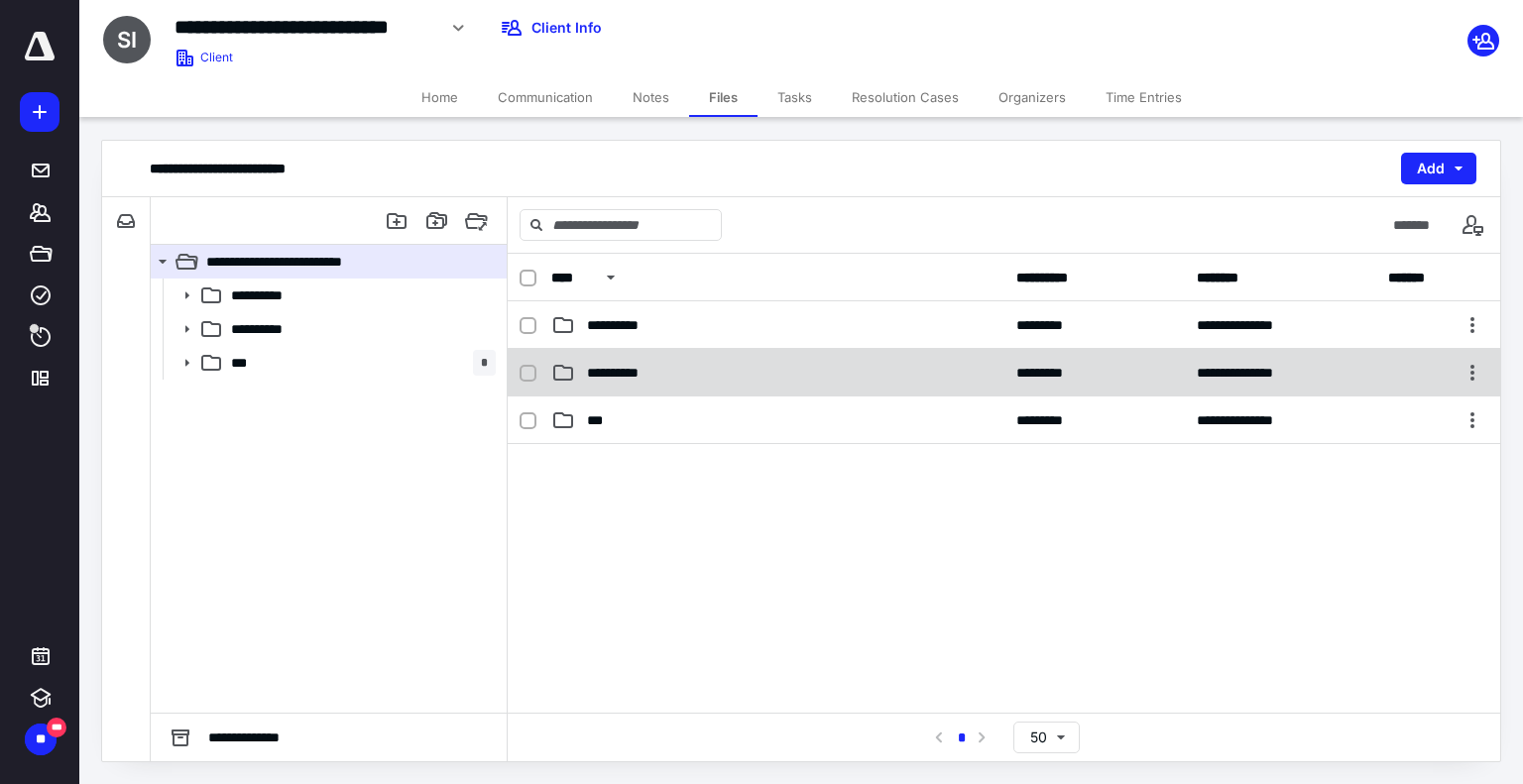 click on "**********" at bounding box center (622, 373) 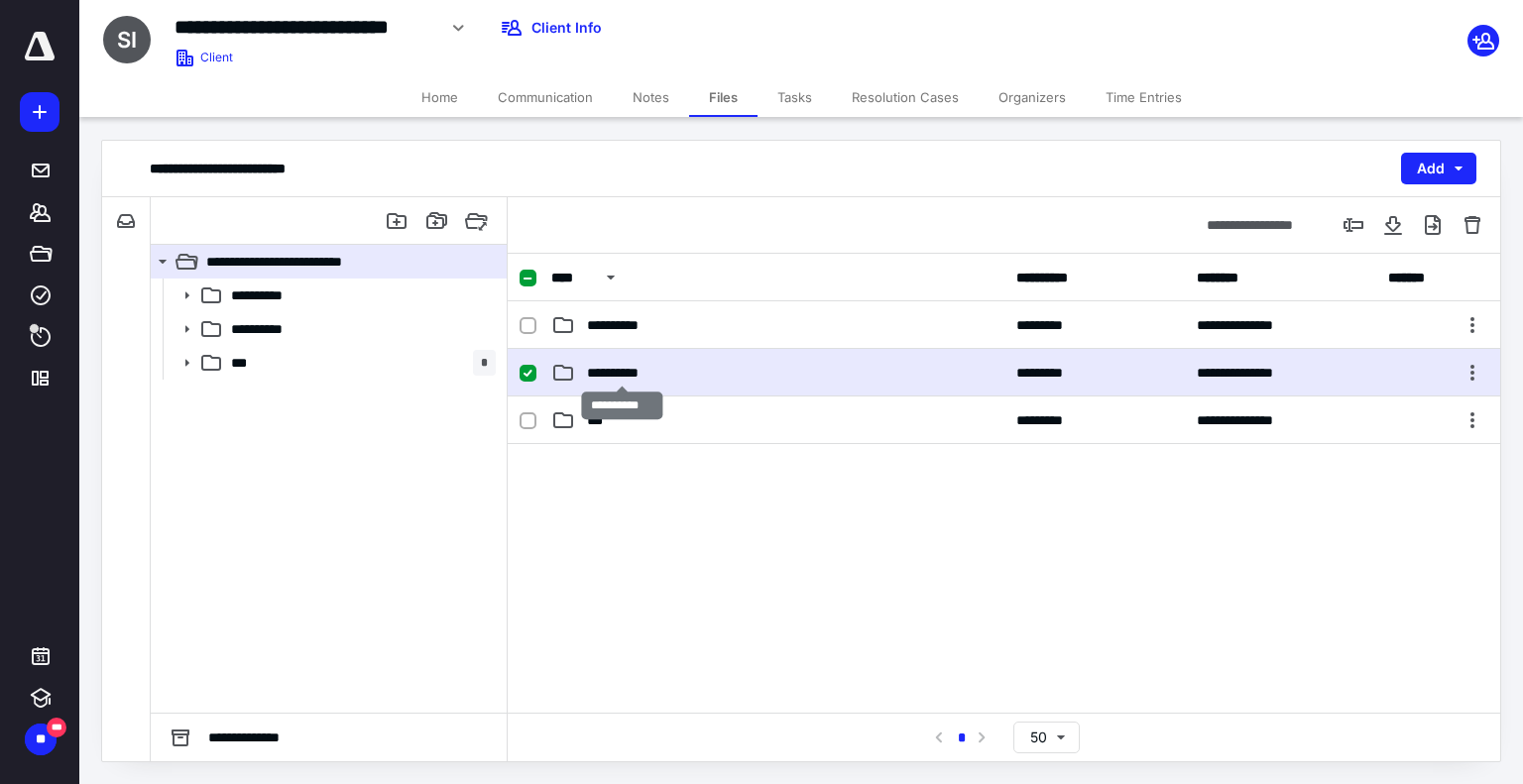 click on "**********" at bounding box center (622, 373) 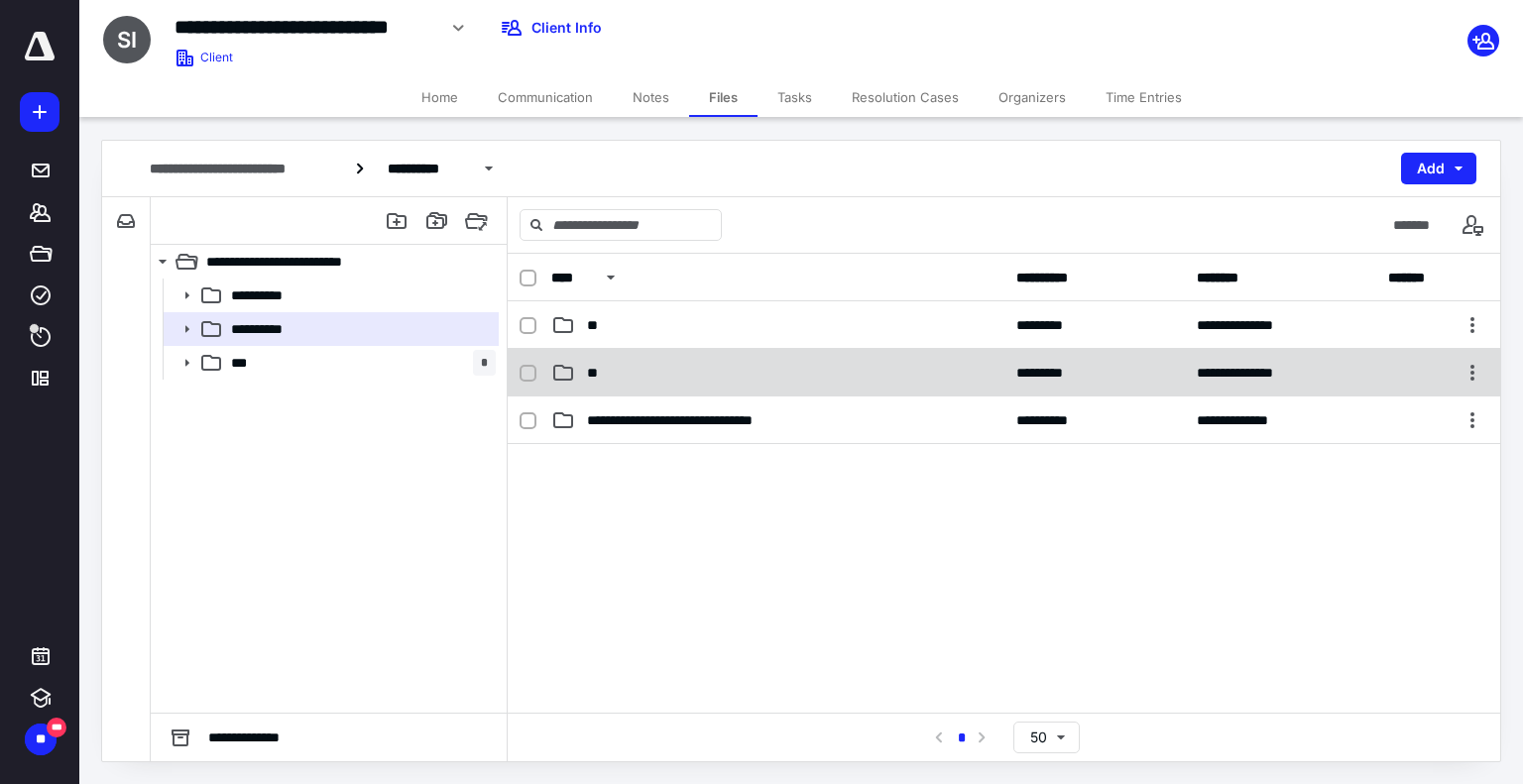click on "**********" at bounding box center (1003, 373) 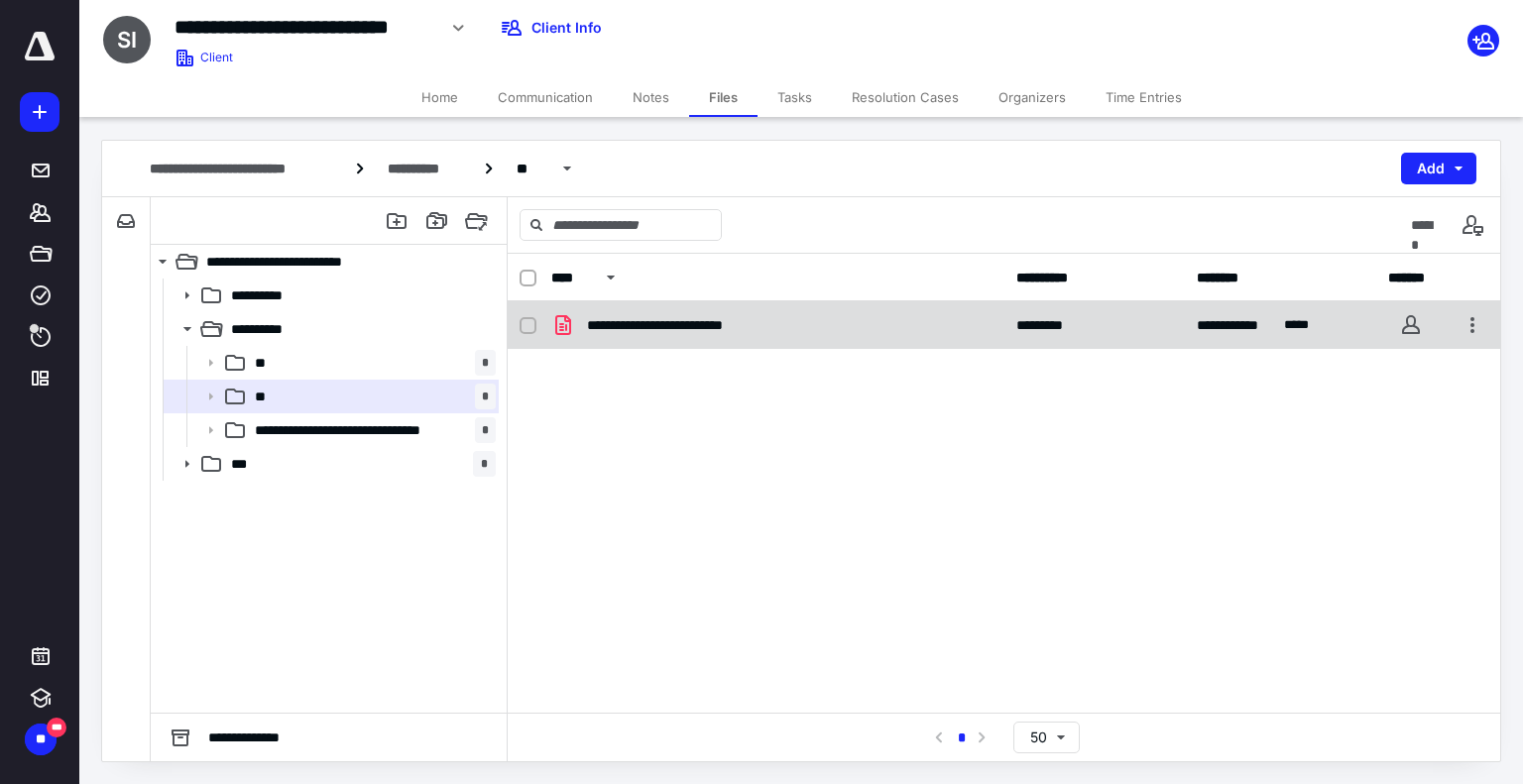 click on "**********" at bounding box center (1003, 325) 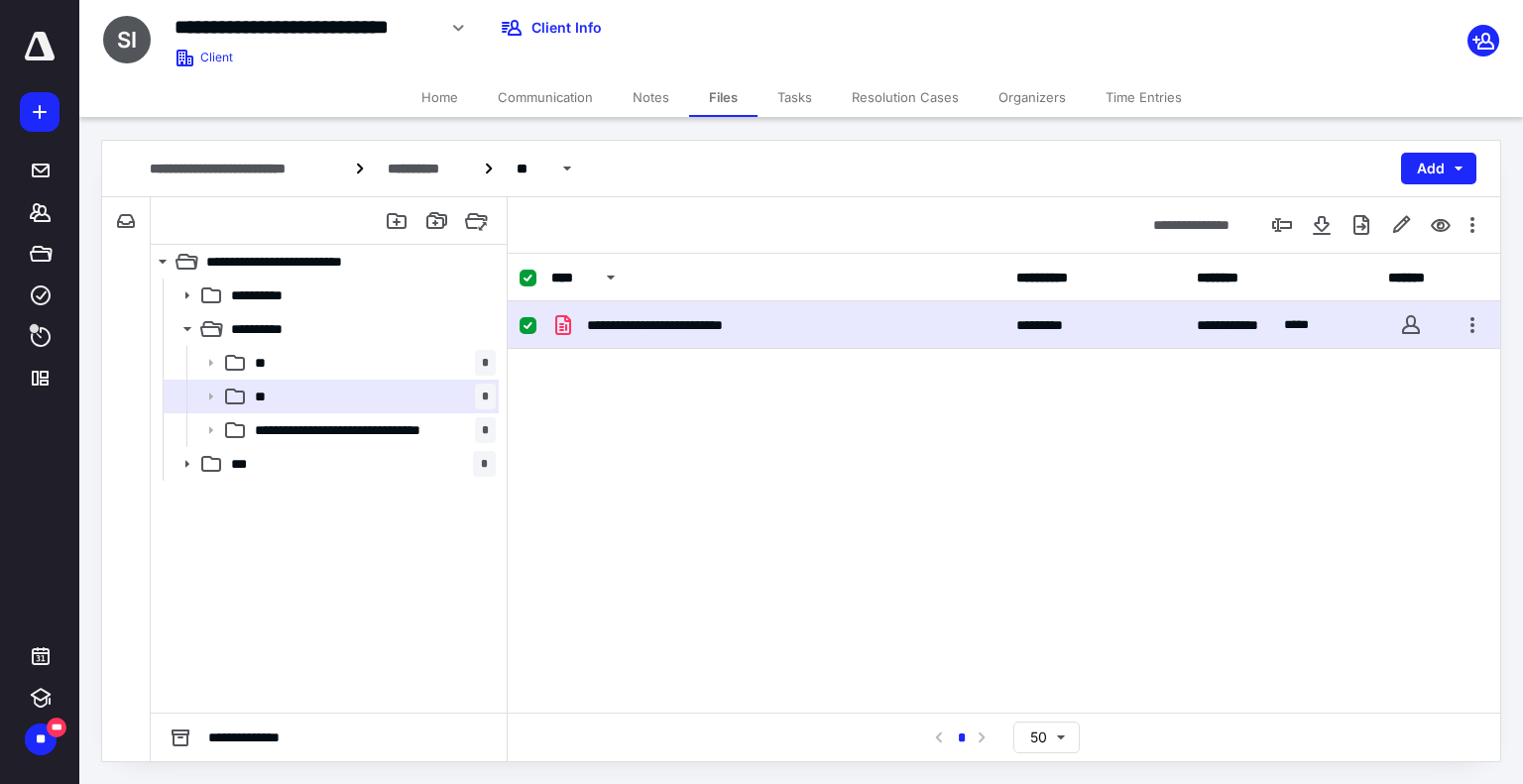 click on "**********" at bounding box center [1003, 325] 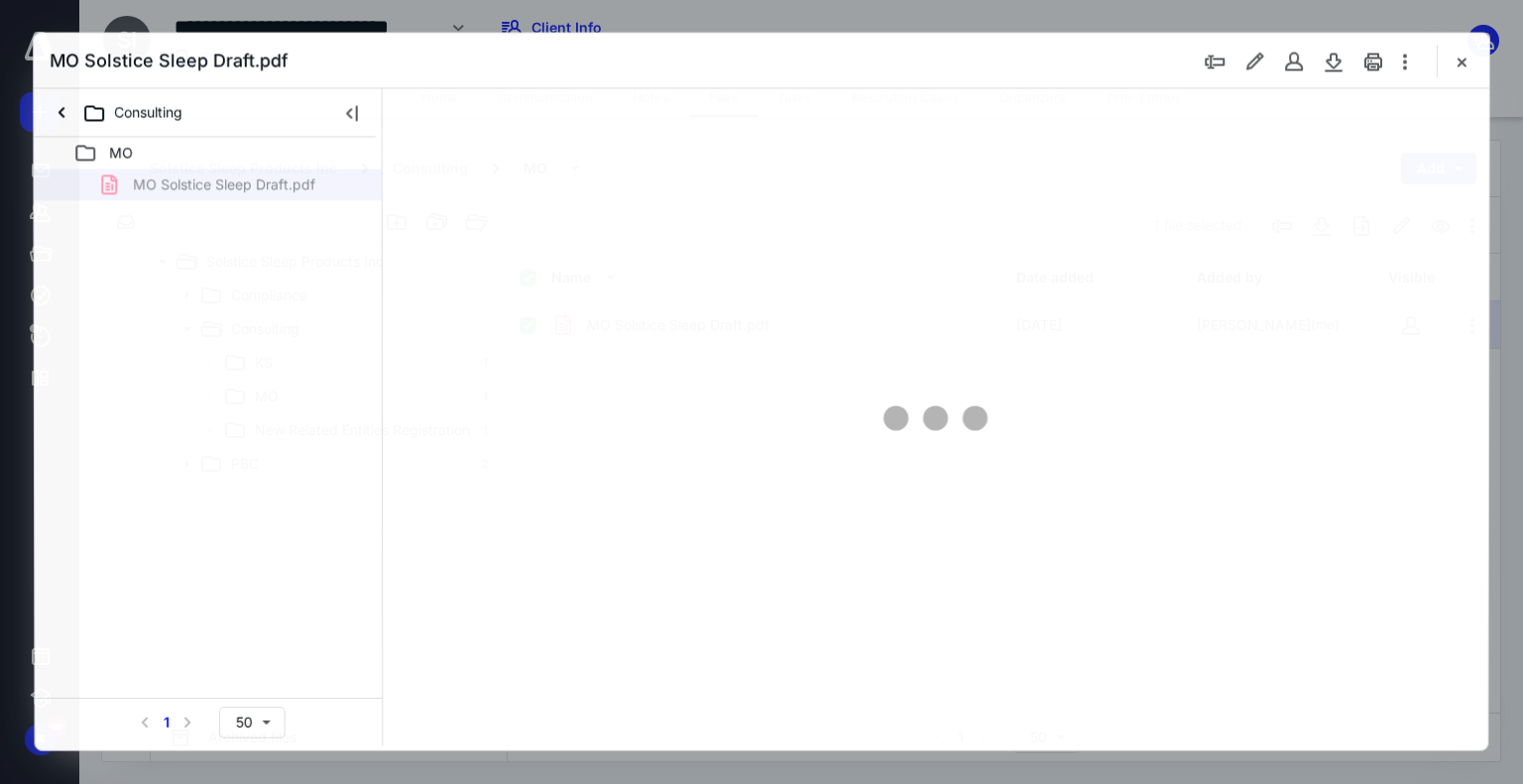 scroll, scrollTop: 0, scrollLeft: 0, axis: both 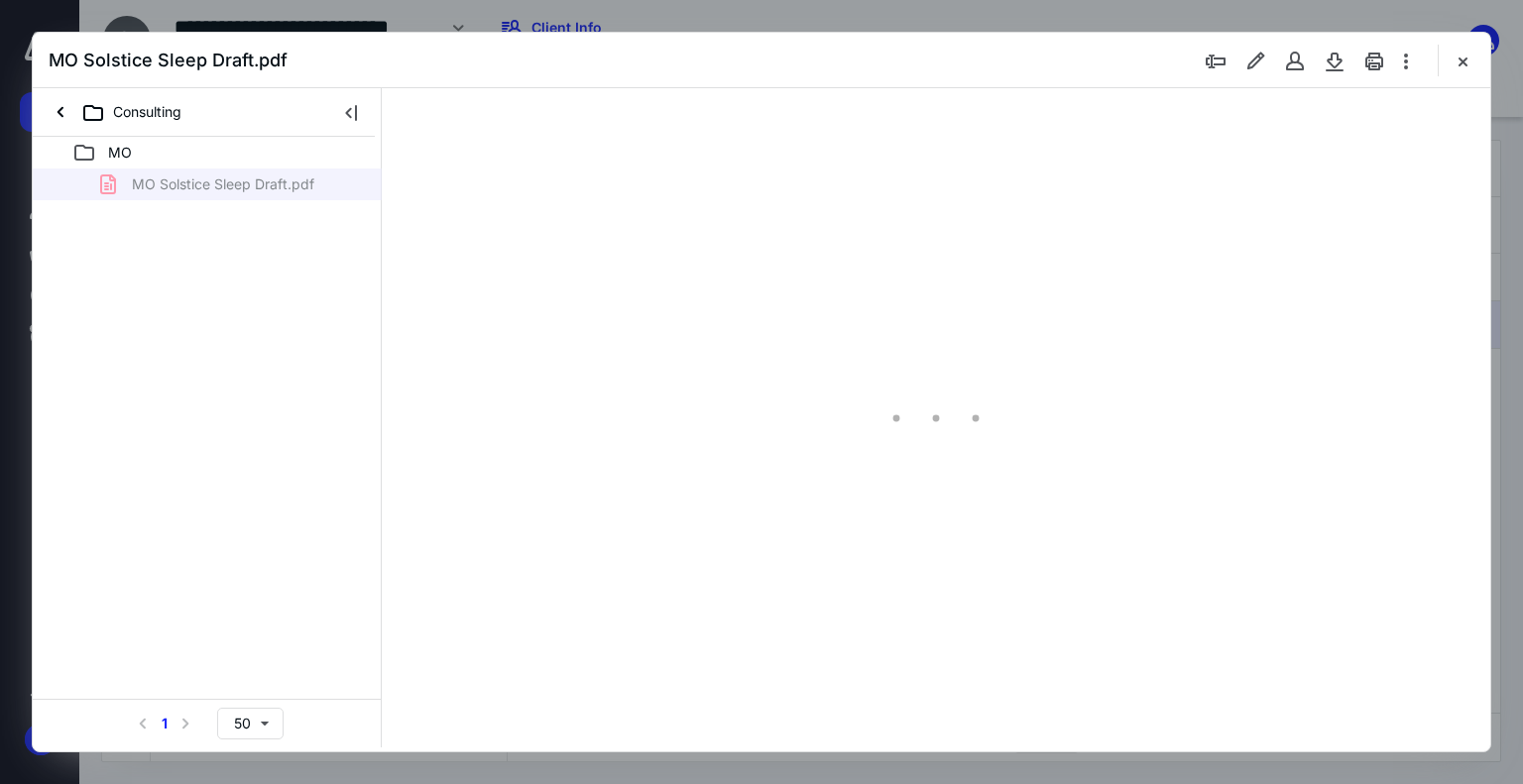 type on "74" 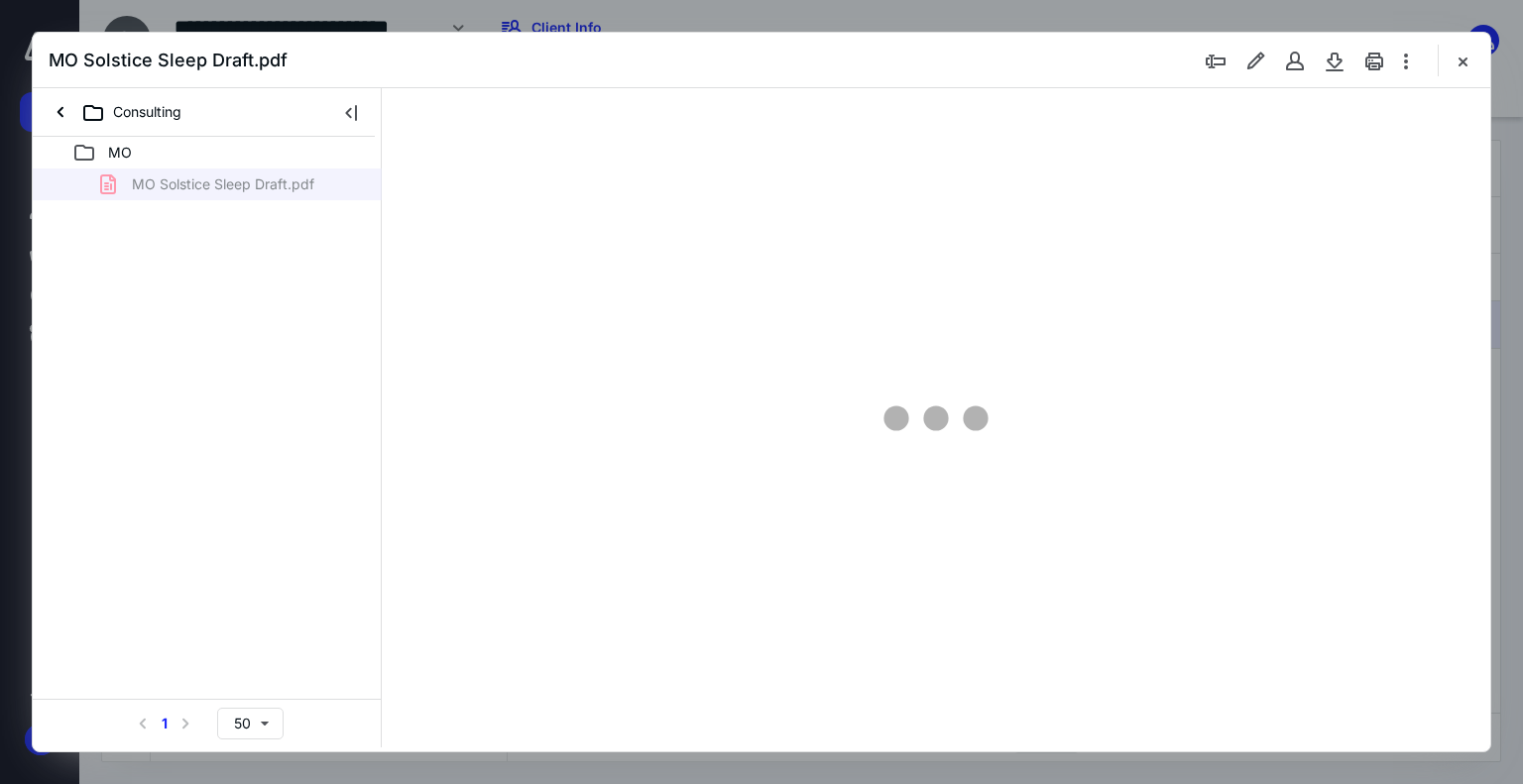 scroll, scrollTop: 78, scrollLeft: 0, axis: vertical 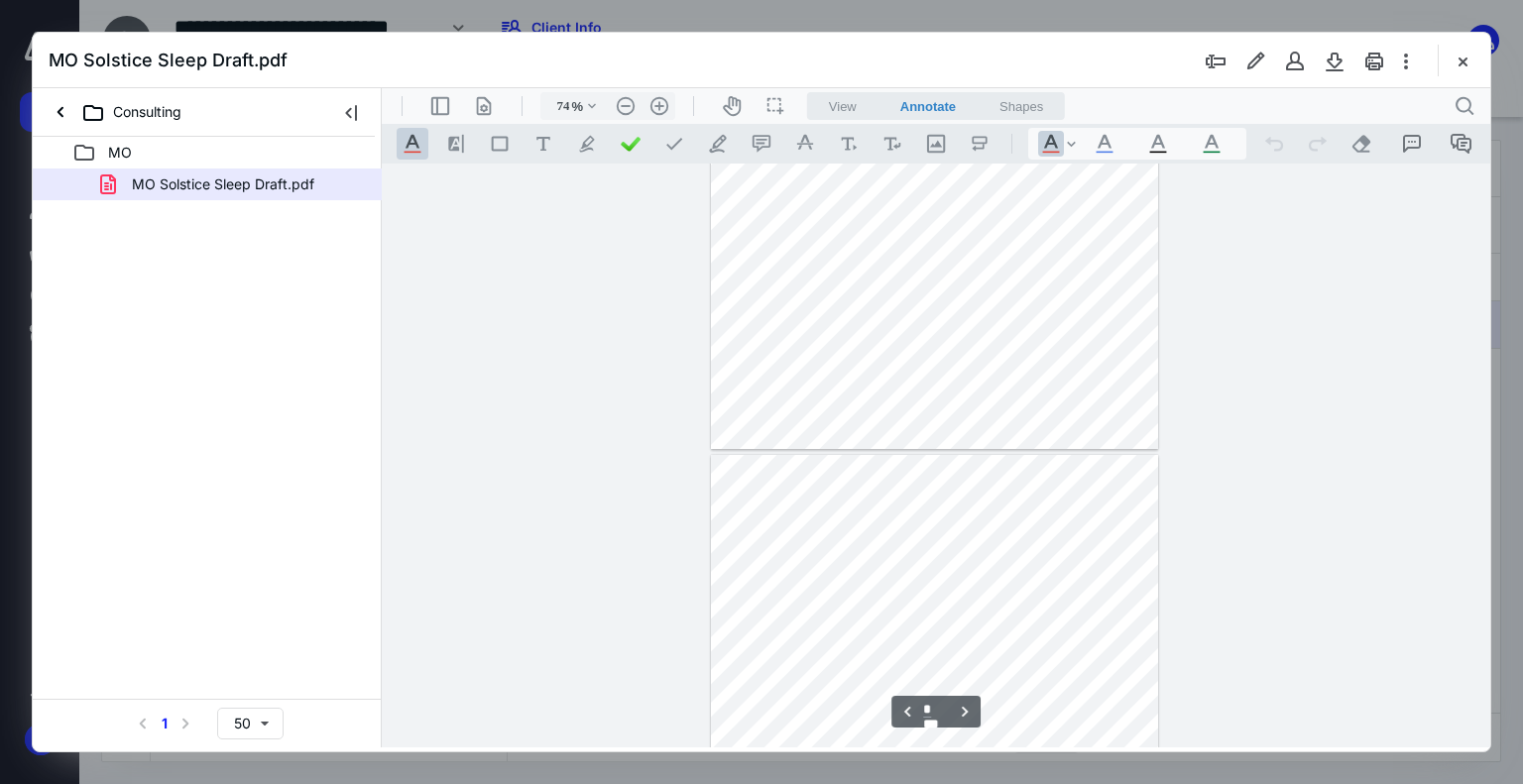 type on "*" 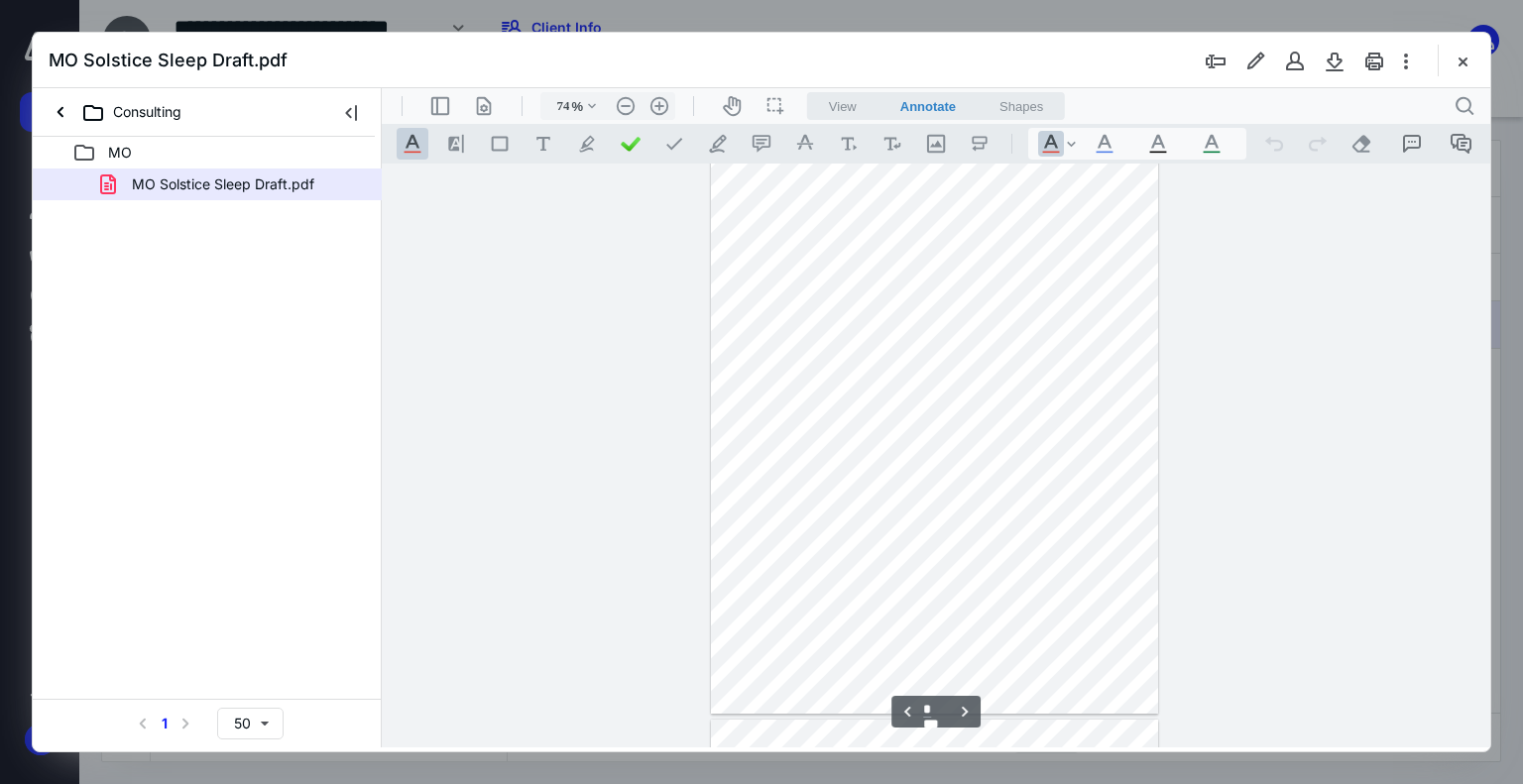 scroll, scrollTop: 1069, scrollLeft: 0, axis: vertical 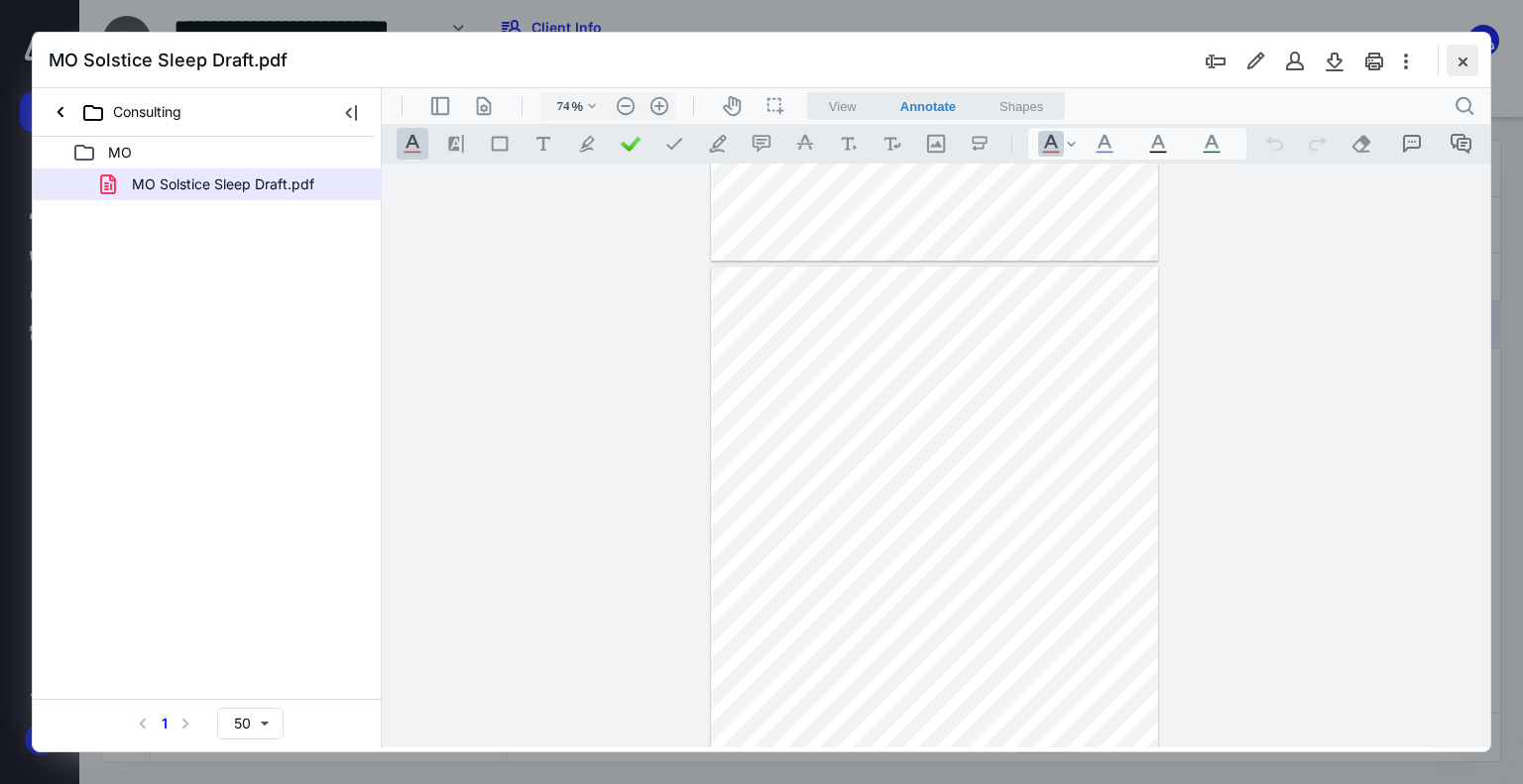 click at bounding box center [1463, 60] 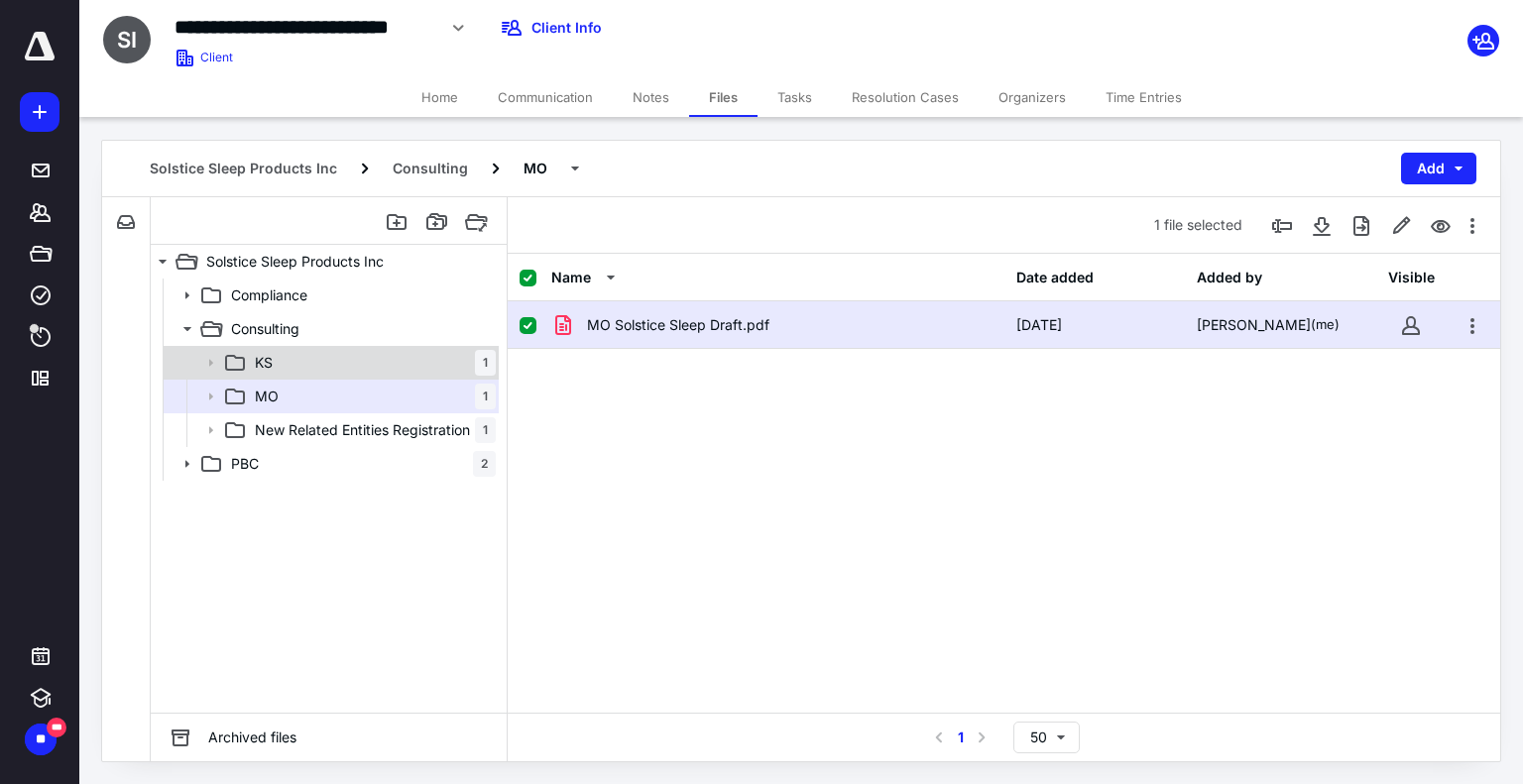 click on "KS 1" at bounding box center (371, 363) 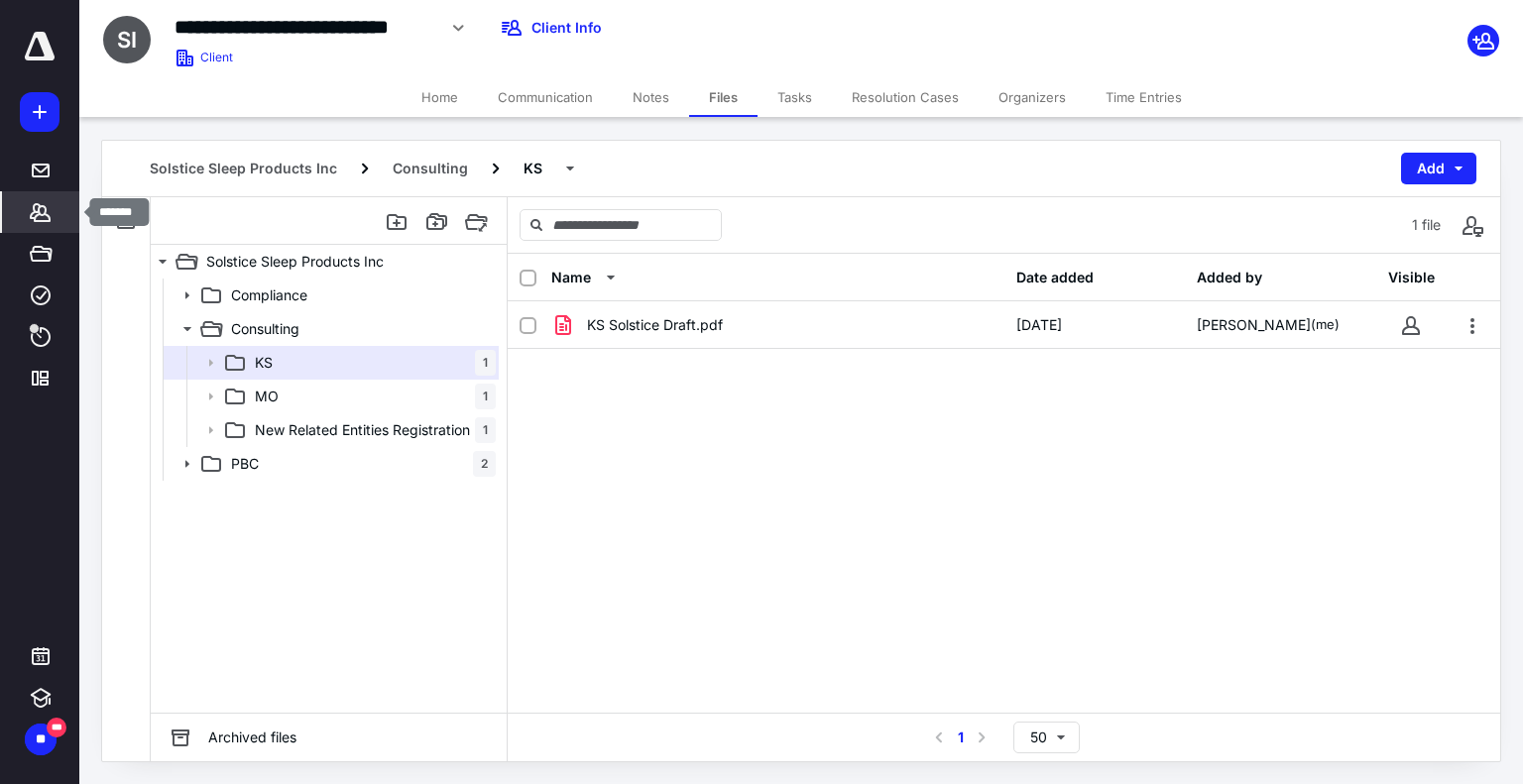 click 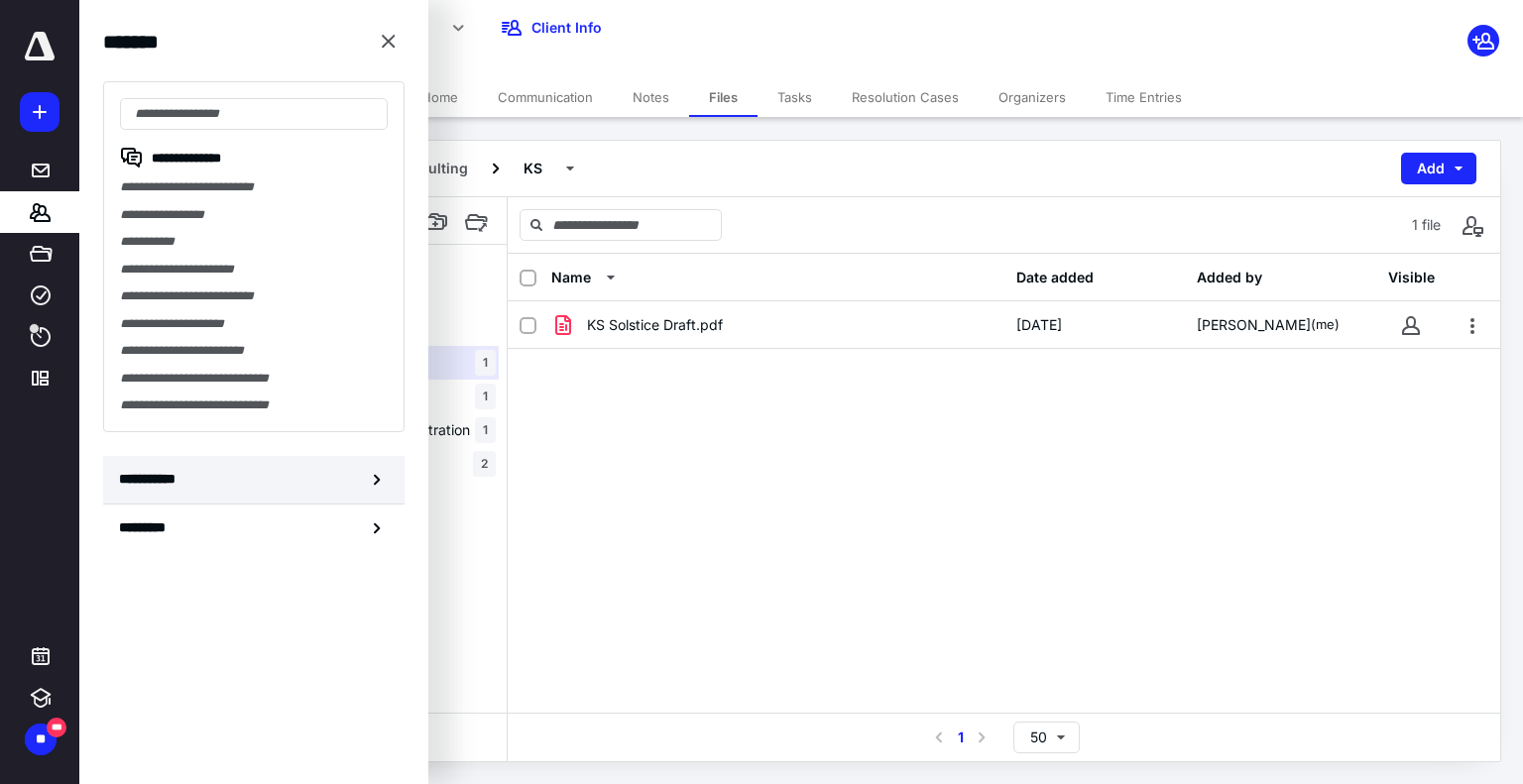click on "**********" at bounding box center (152, 479) 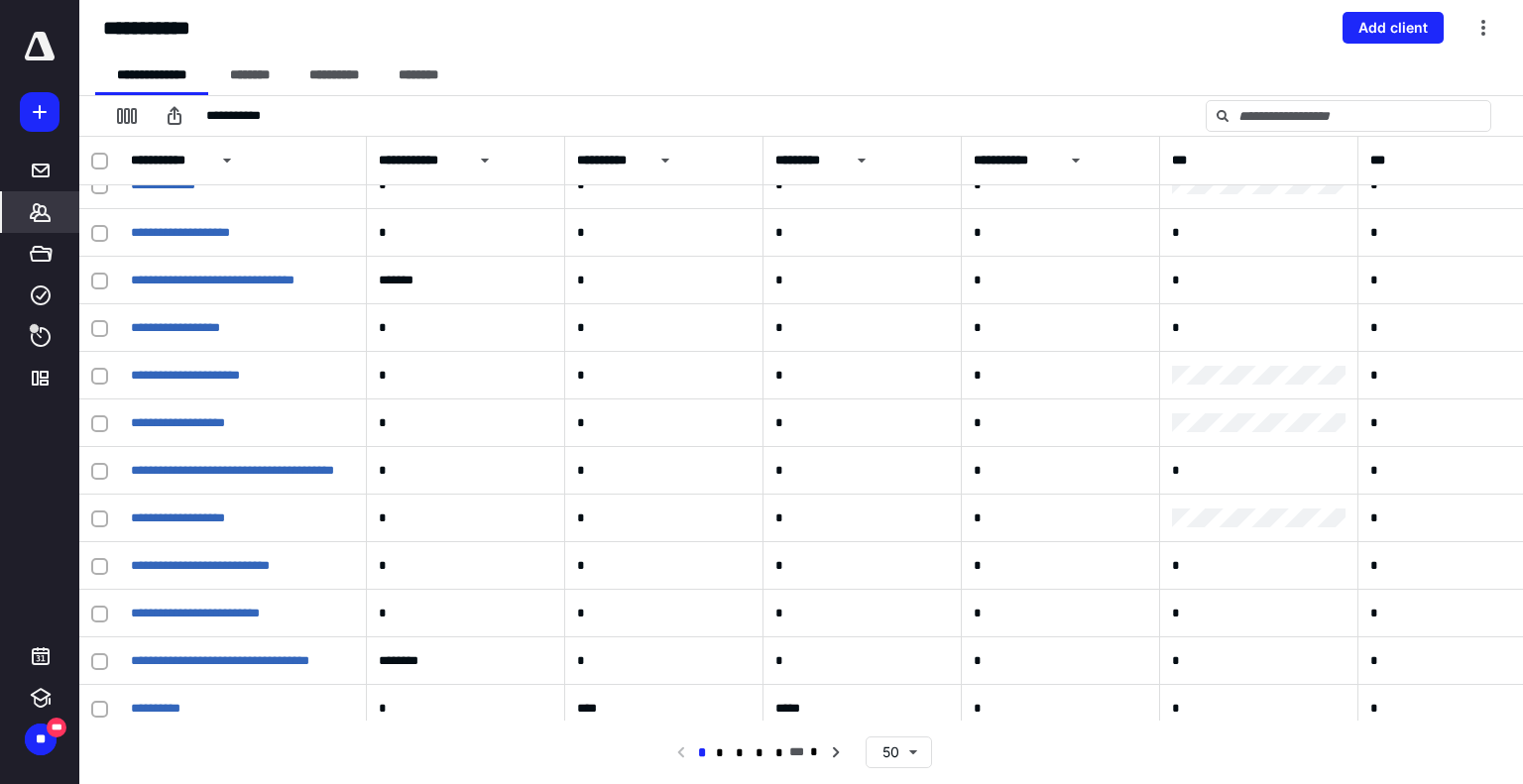 scroll, scrollTop: 1858, scrollLeft: 0, axis: vertical 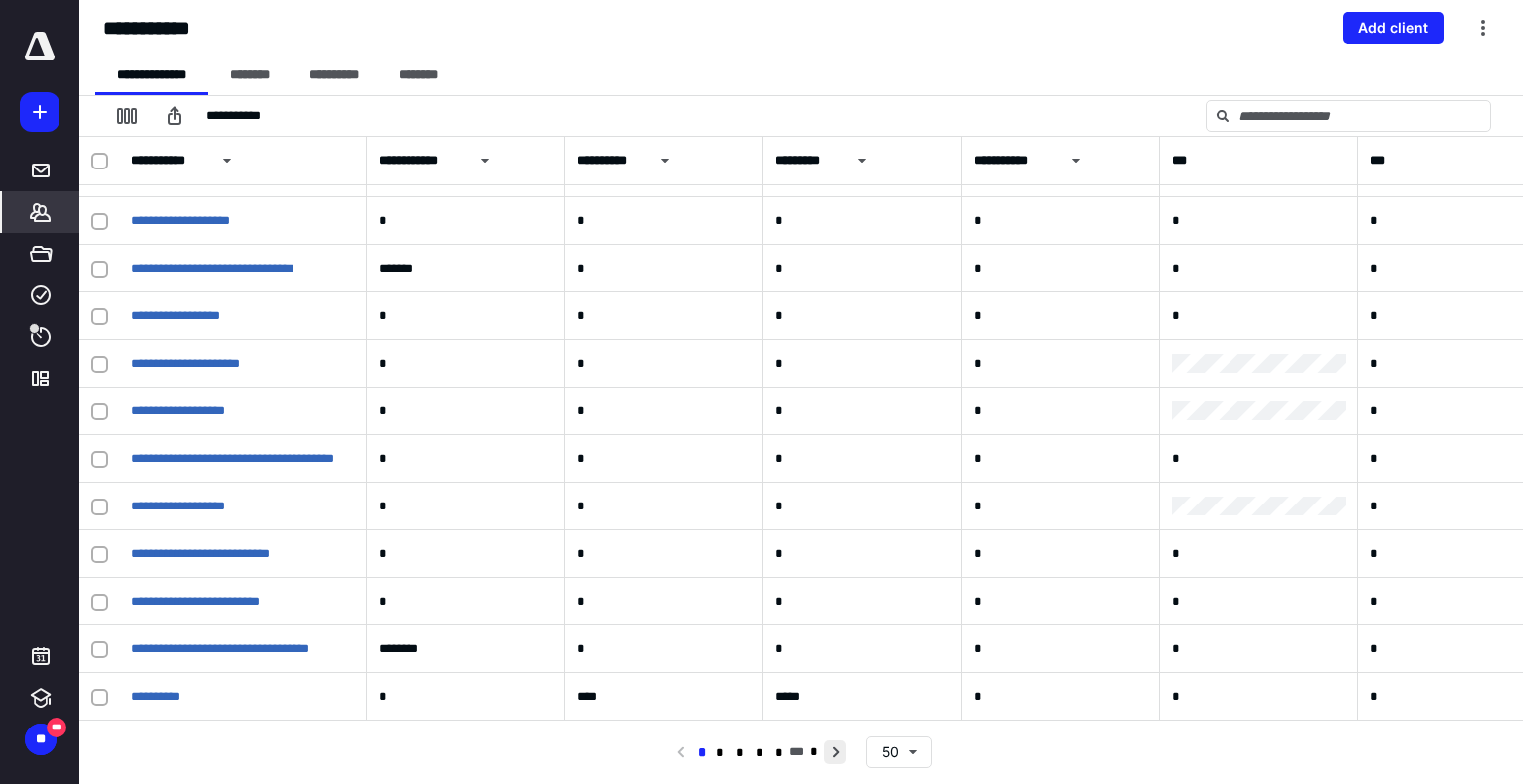 click at bounding box center [835, 752] 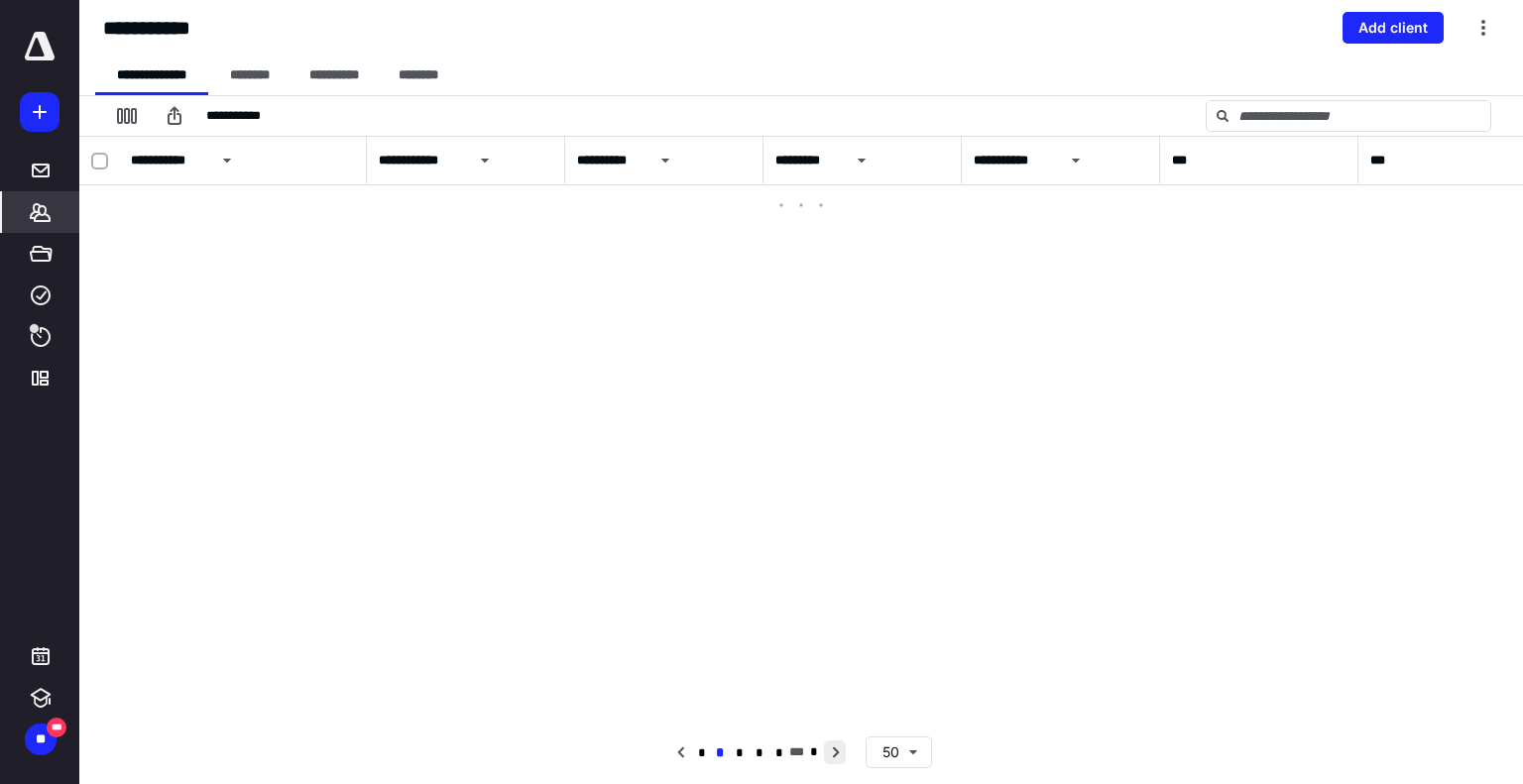 scroll, scrollTop: 0, scrollLeft: 0, axis: both 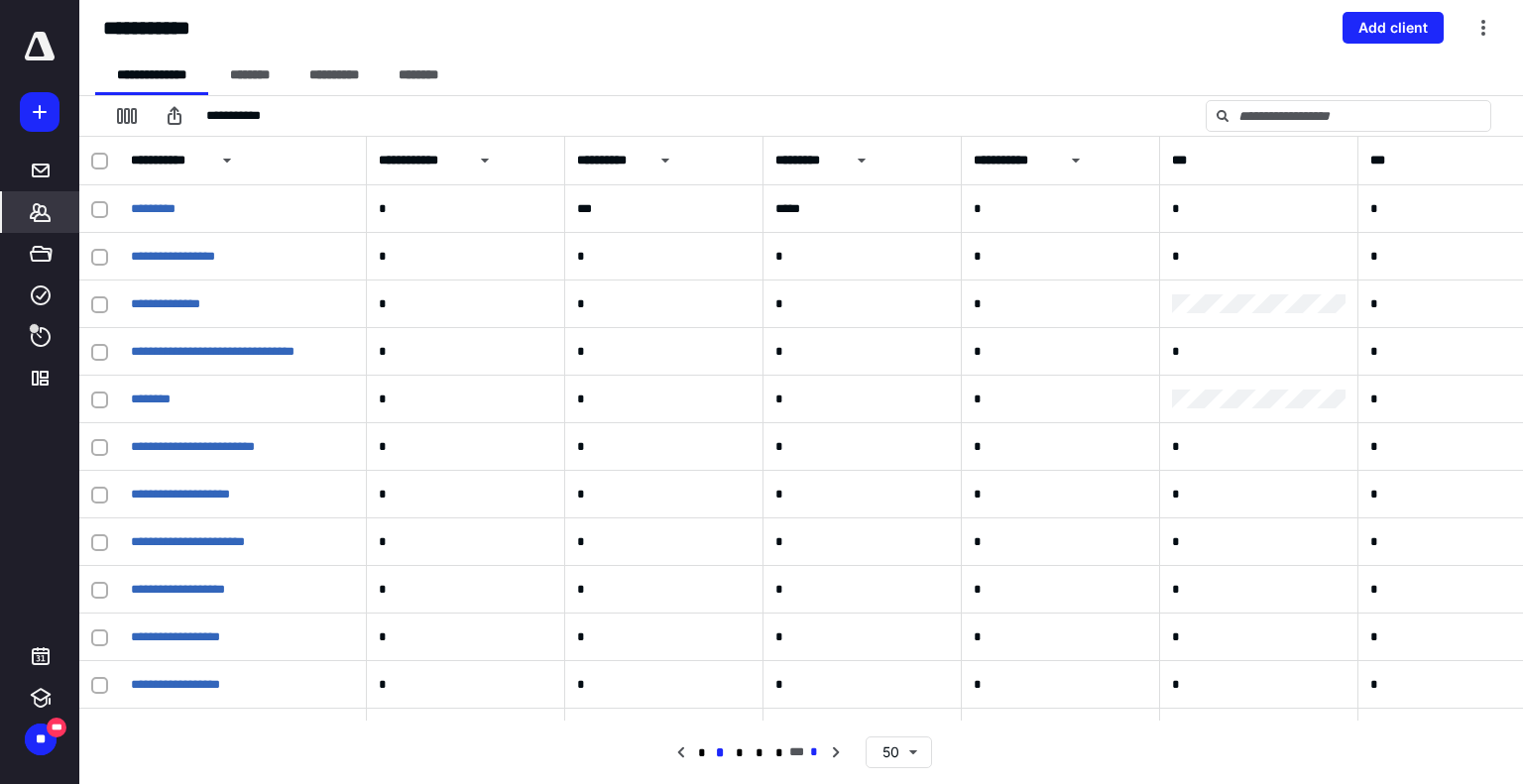 click on "*" at bounding box center (814, 752) 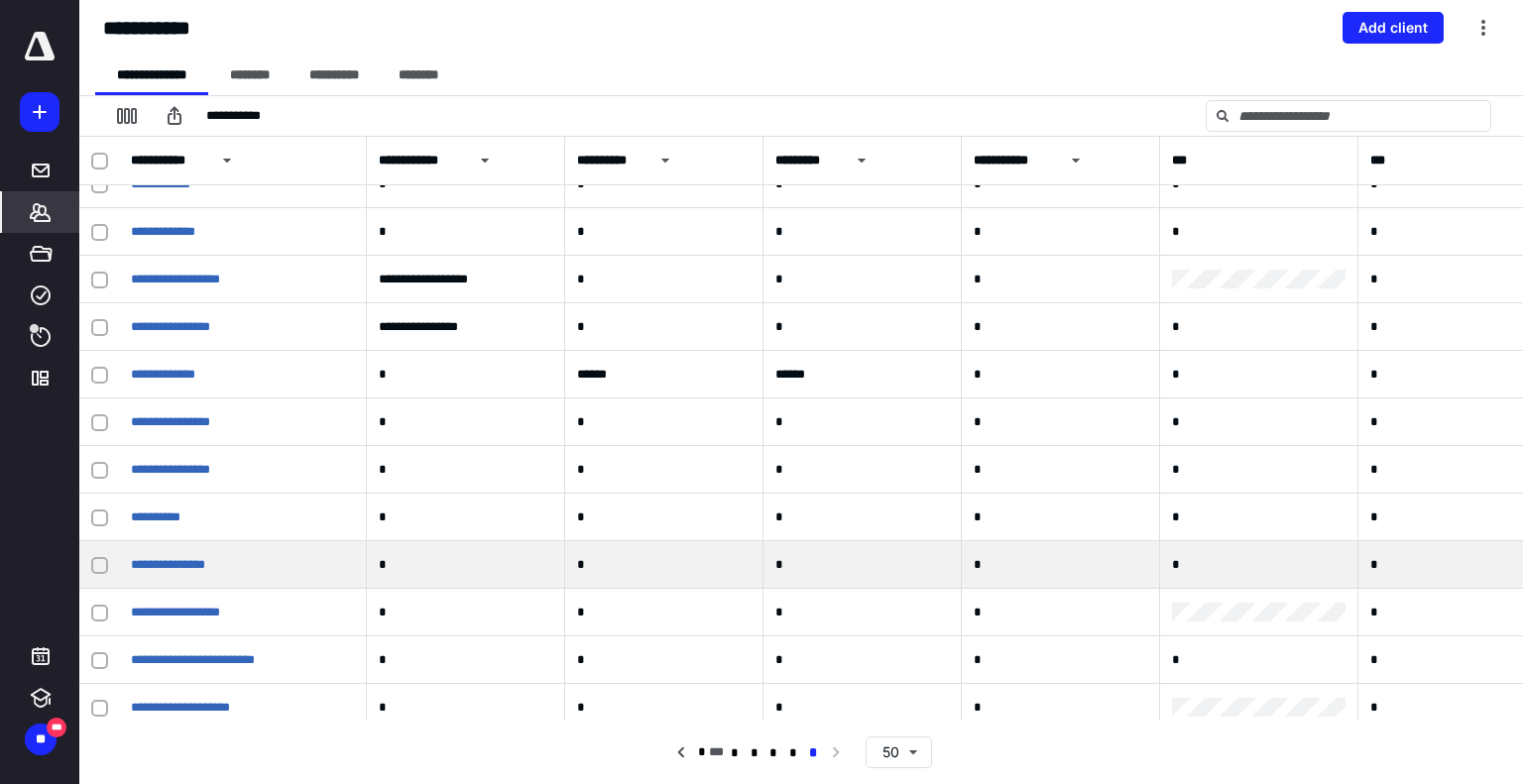 scroll, scrollTop: 1763, scrollLeft: 0, axis: vertical 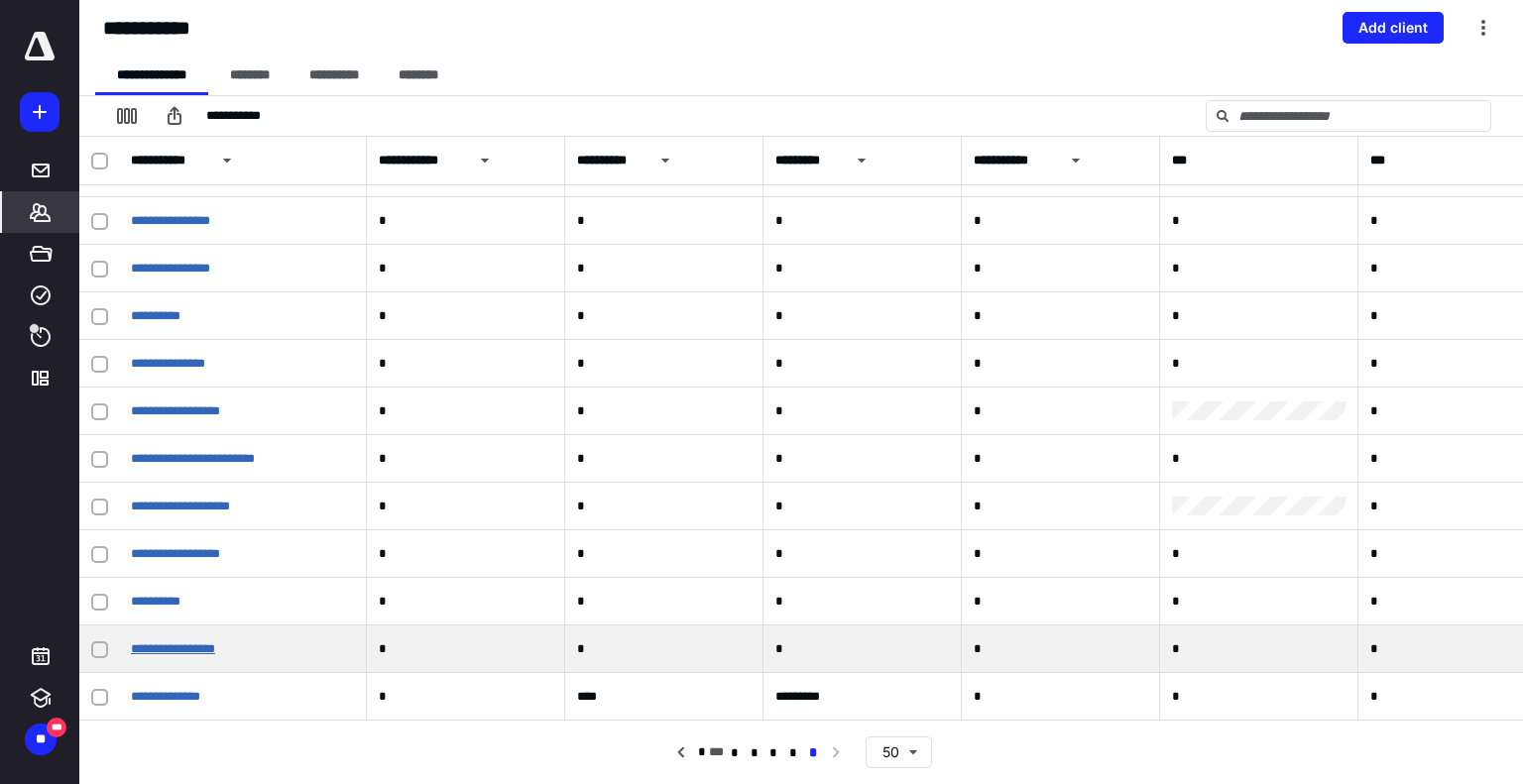 click on "**********" at bounding box center [173, 648] 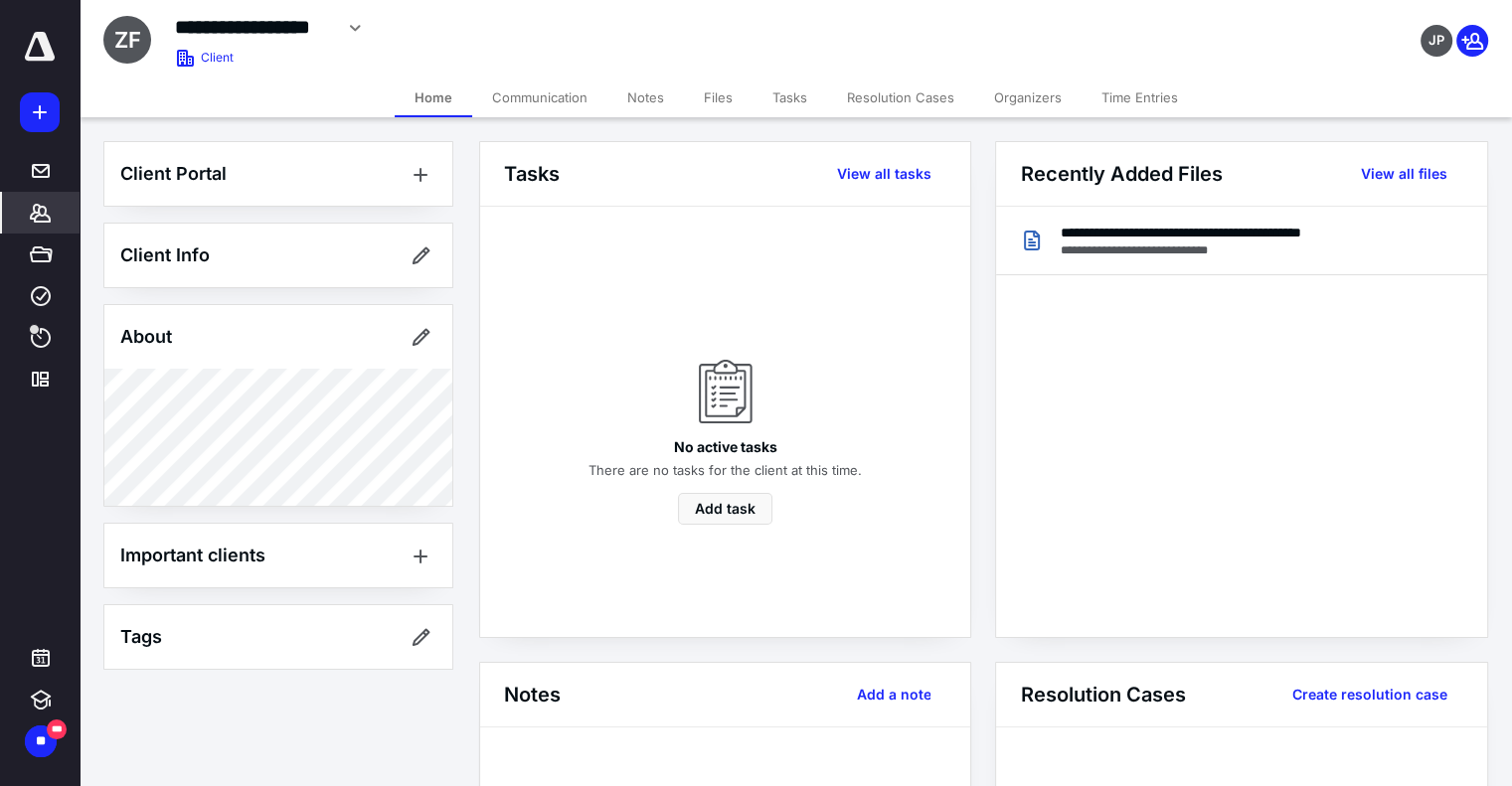 click on "Files" at bounding box center (718, 97) 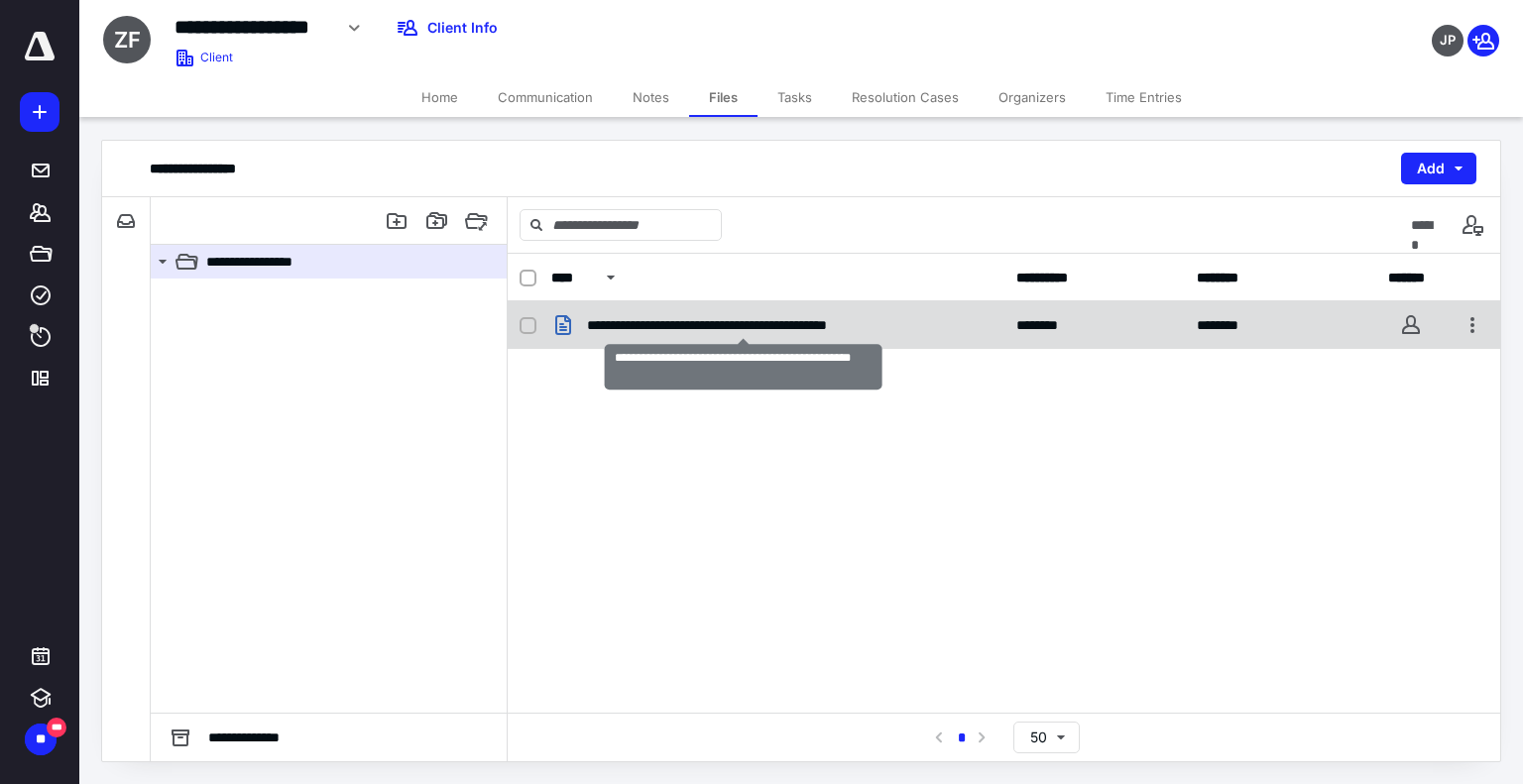 click on "**********" at bounding box center (744, 325) 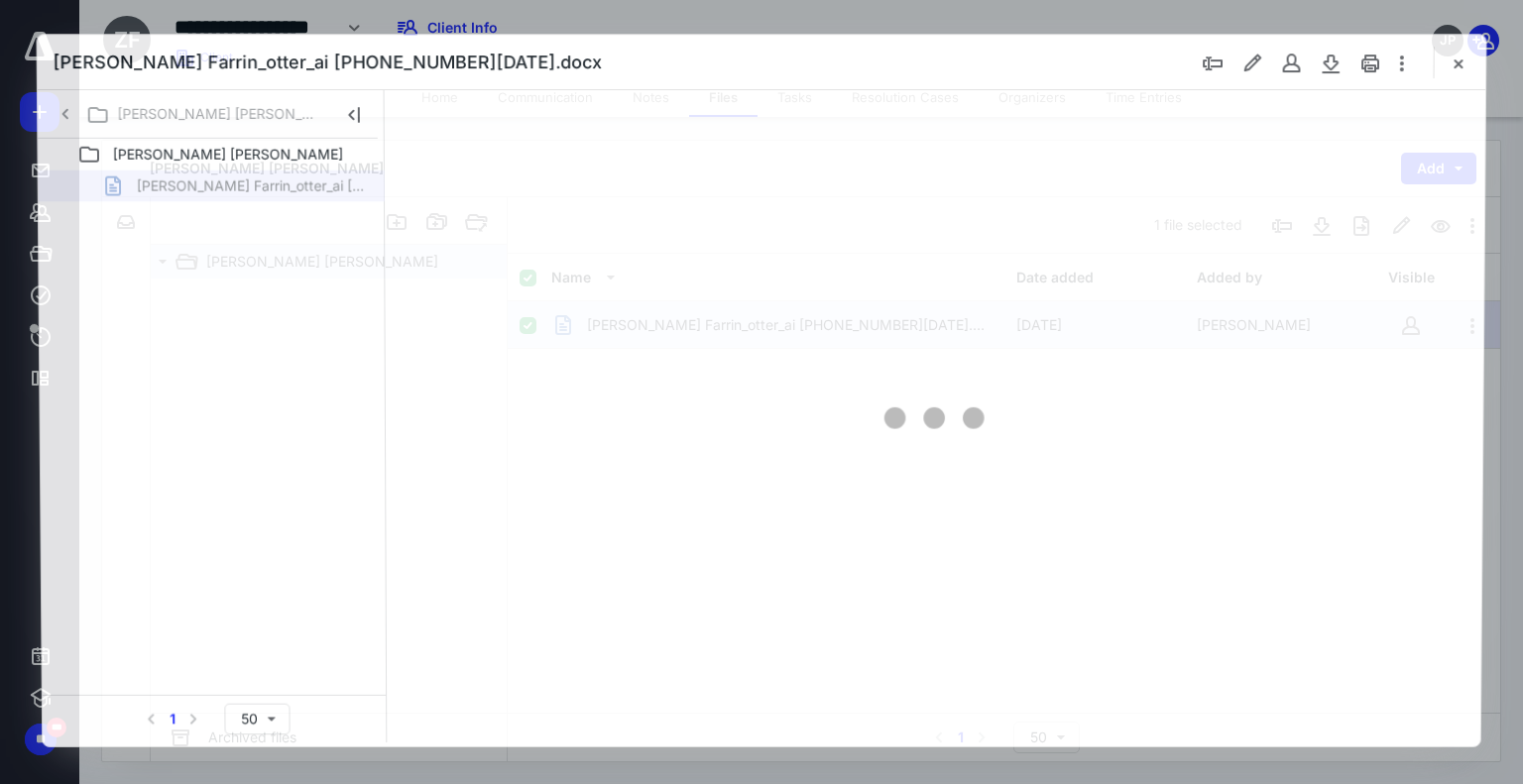 scroll, scrollTop: 0, scrollLeft: 0, axis: both 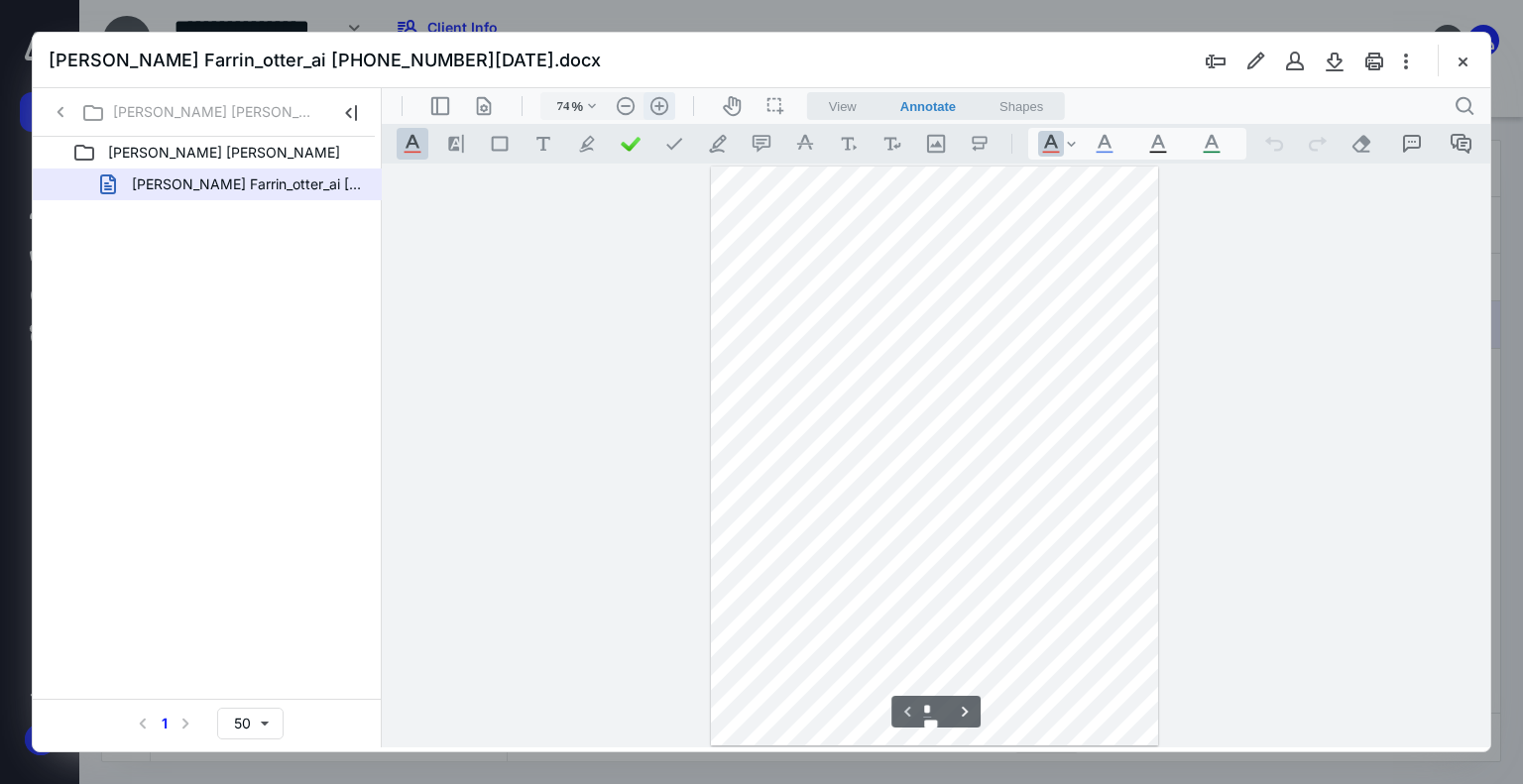 click on ".cls-1{fill:#abb0c4;} icon - header - zoom - in - line" at bounding box center [659, 106] 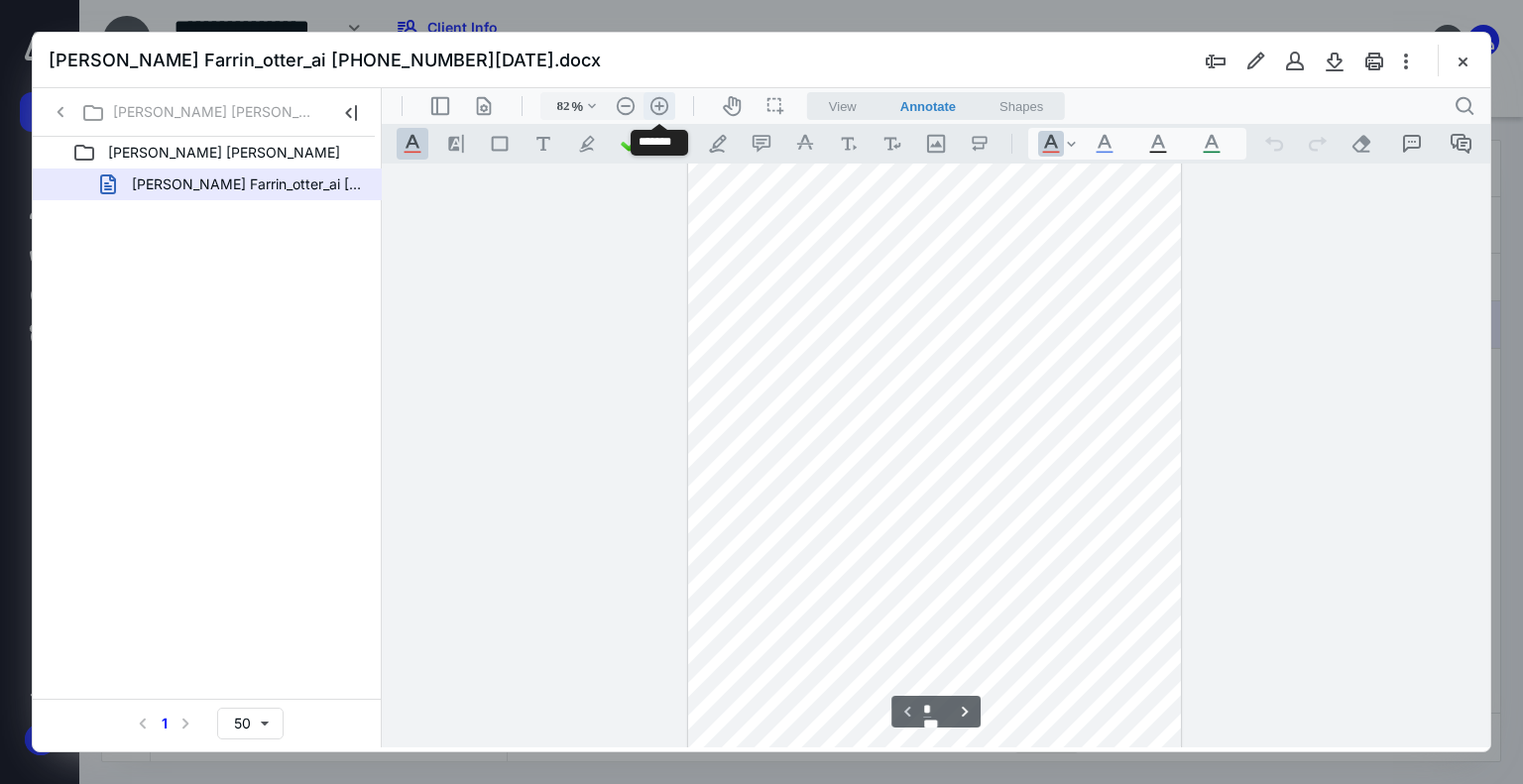 click on ".cls-1{fill:#abb0c4;} icon - header - zoom - in - line" at bounding box center [659, 106] 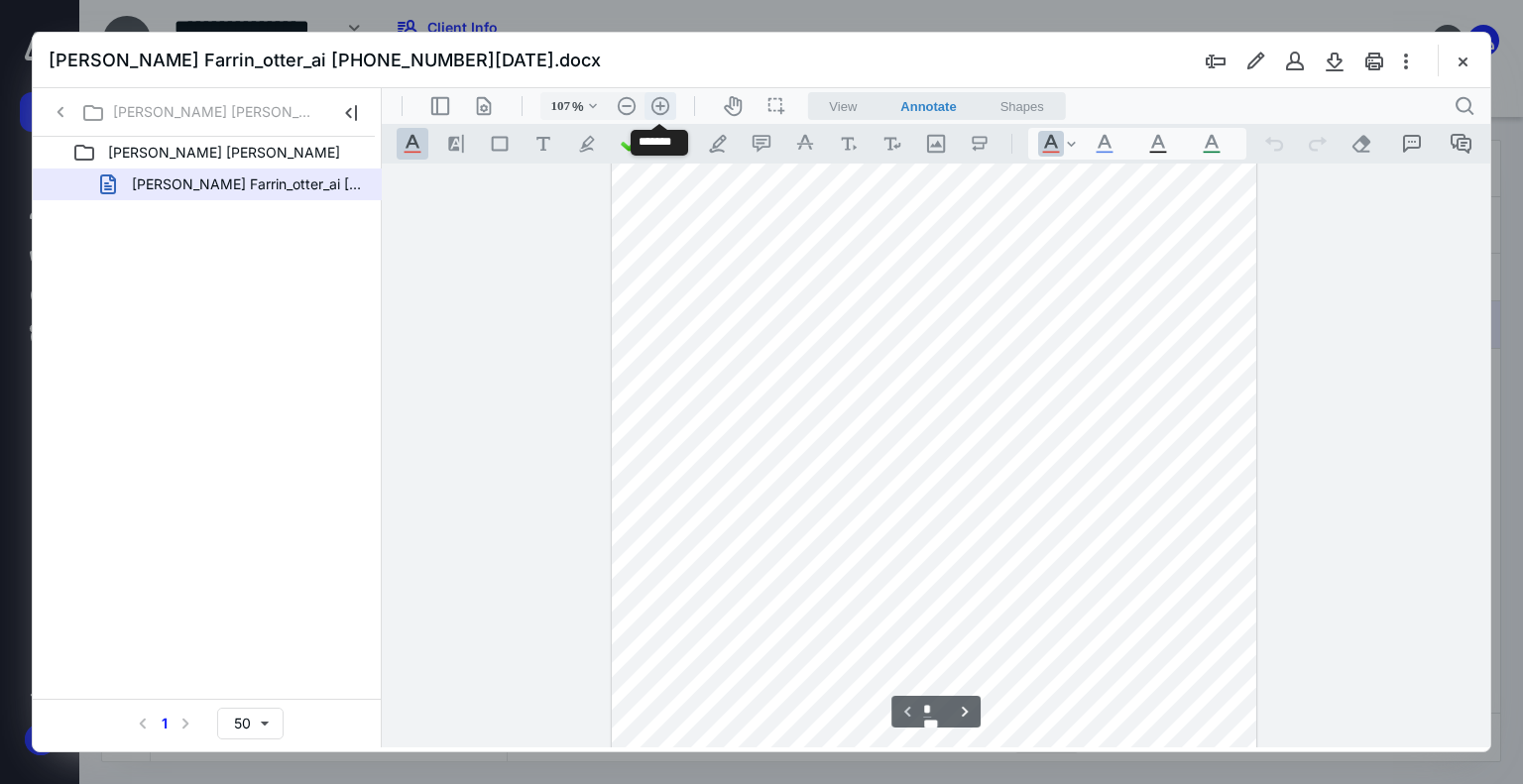 click on ".cls-1{fill:#abb0c4;} icon - header - zoom - in - line" at bounding box center [660, 106] 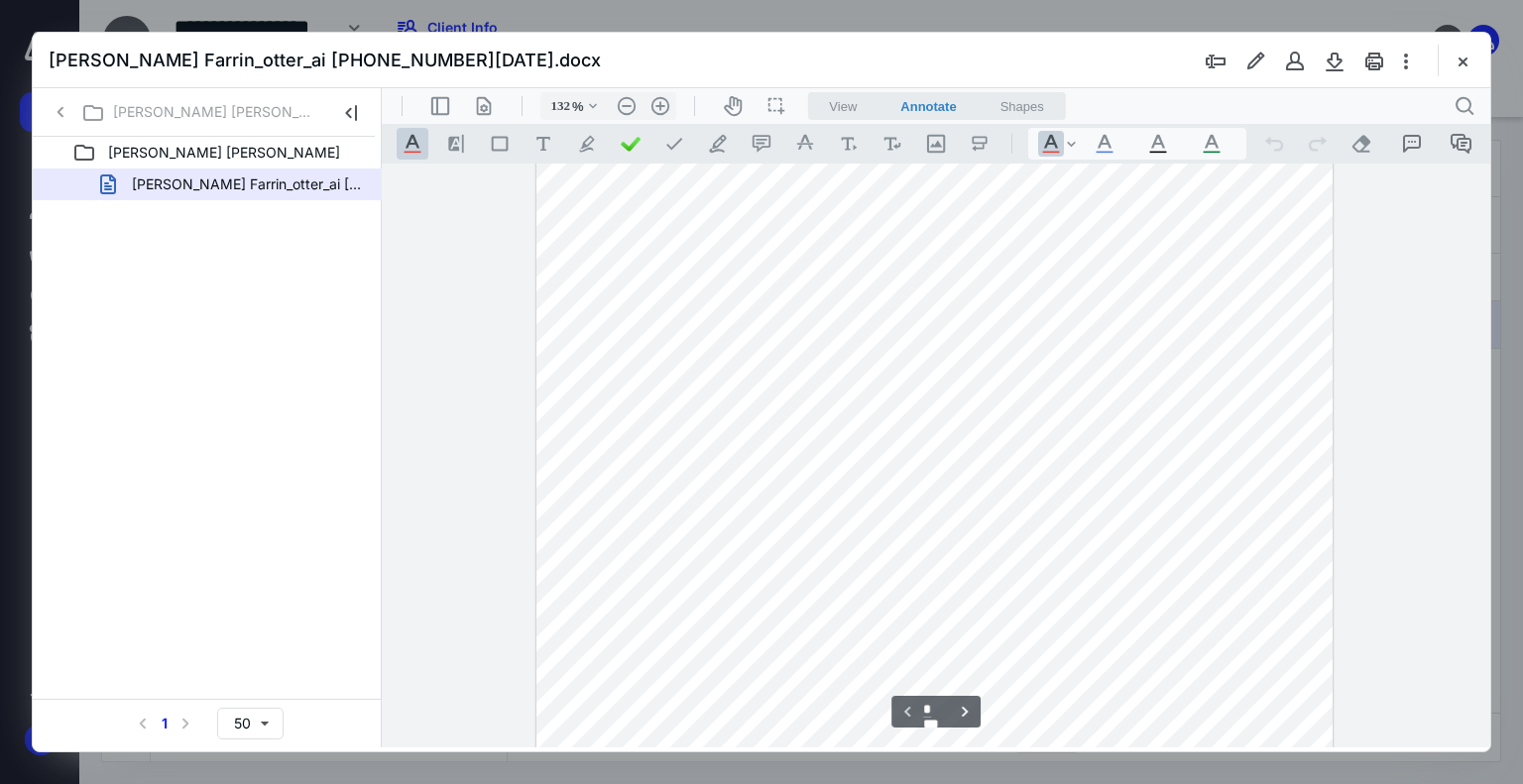scroll, scrollTop: 297, scrollLeft: 0, axis: vertical 